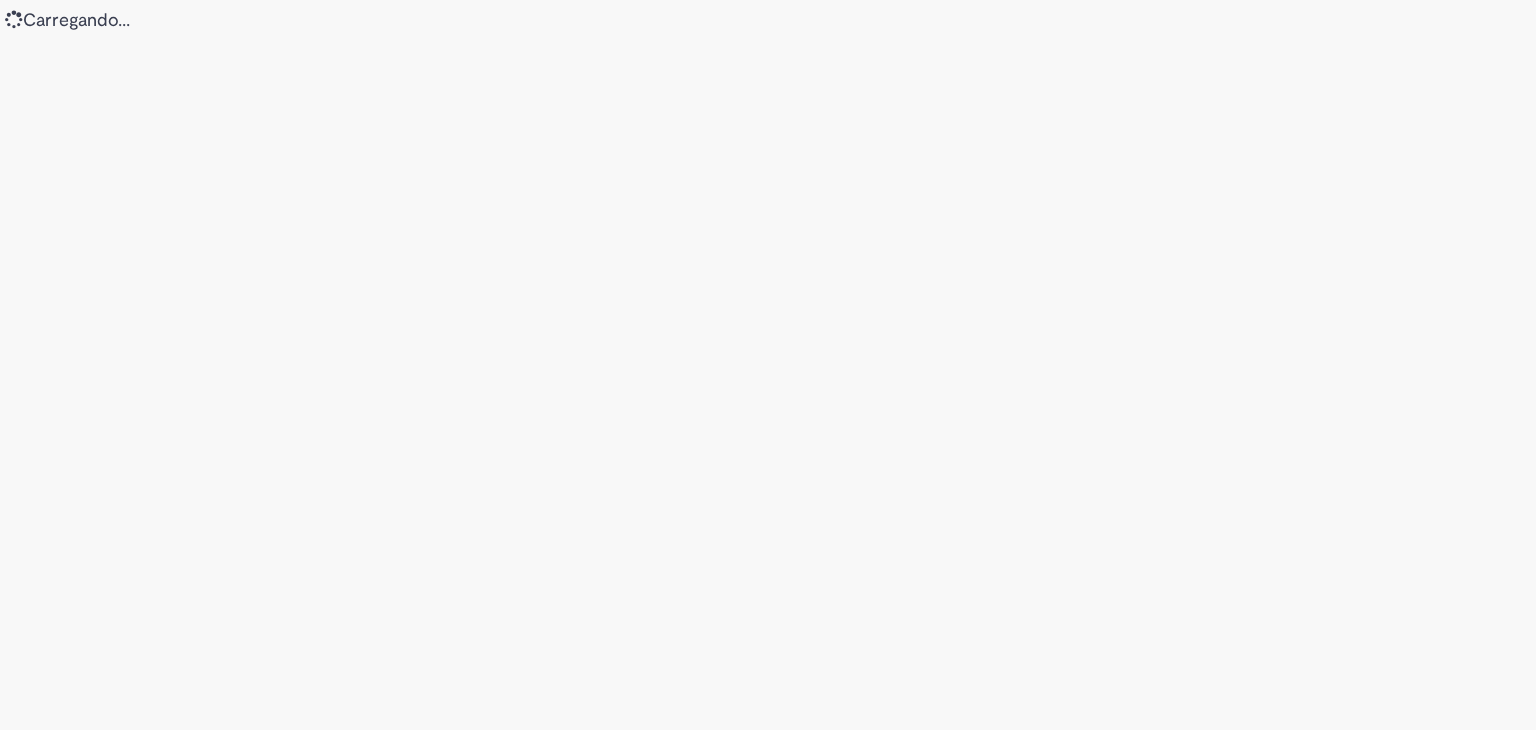 scroll, scrollTop: 0, scrollLeft: 0, axis: both 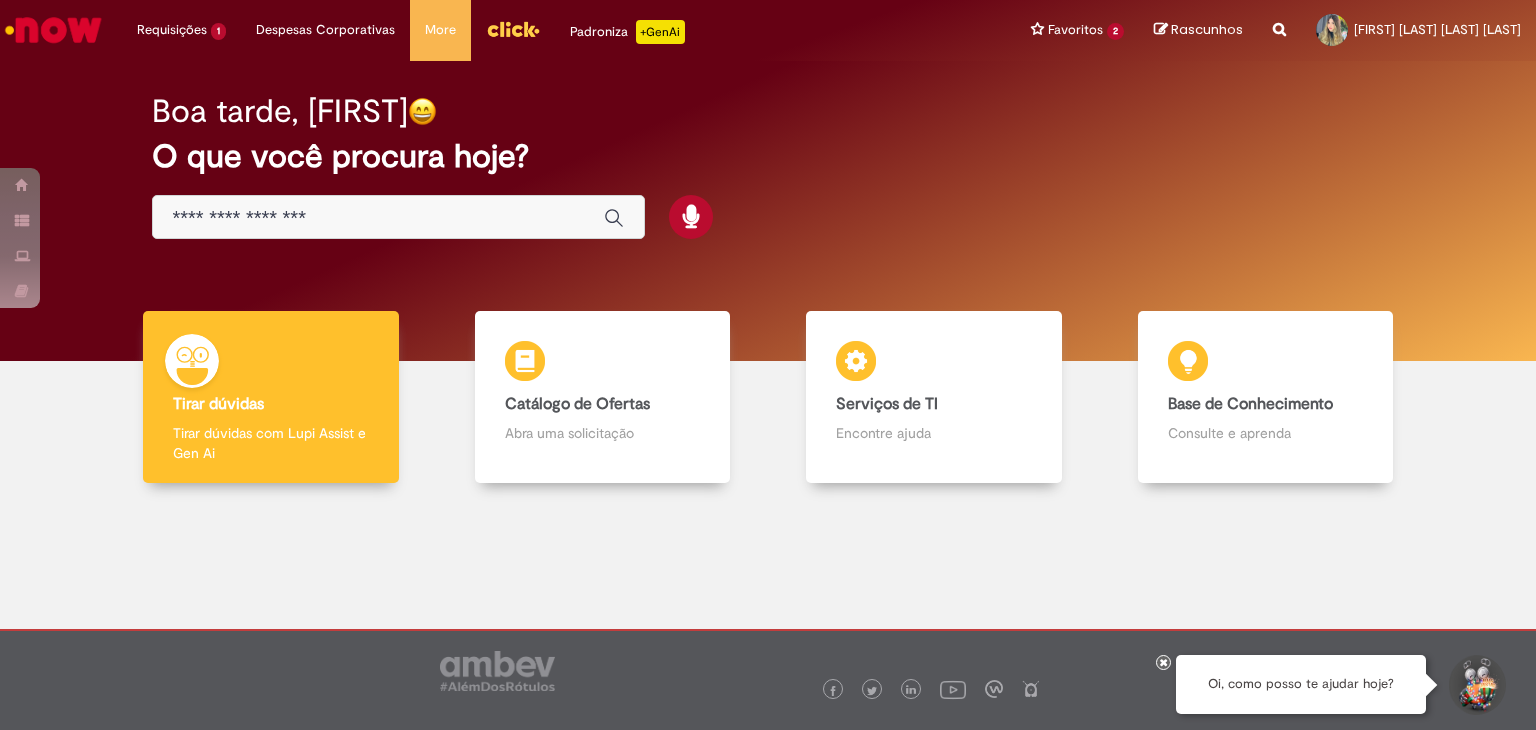 click at bounding box center (378, 218) 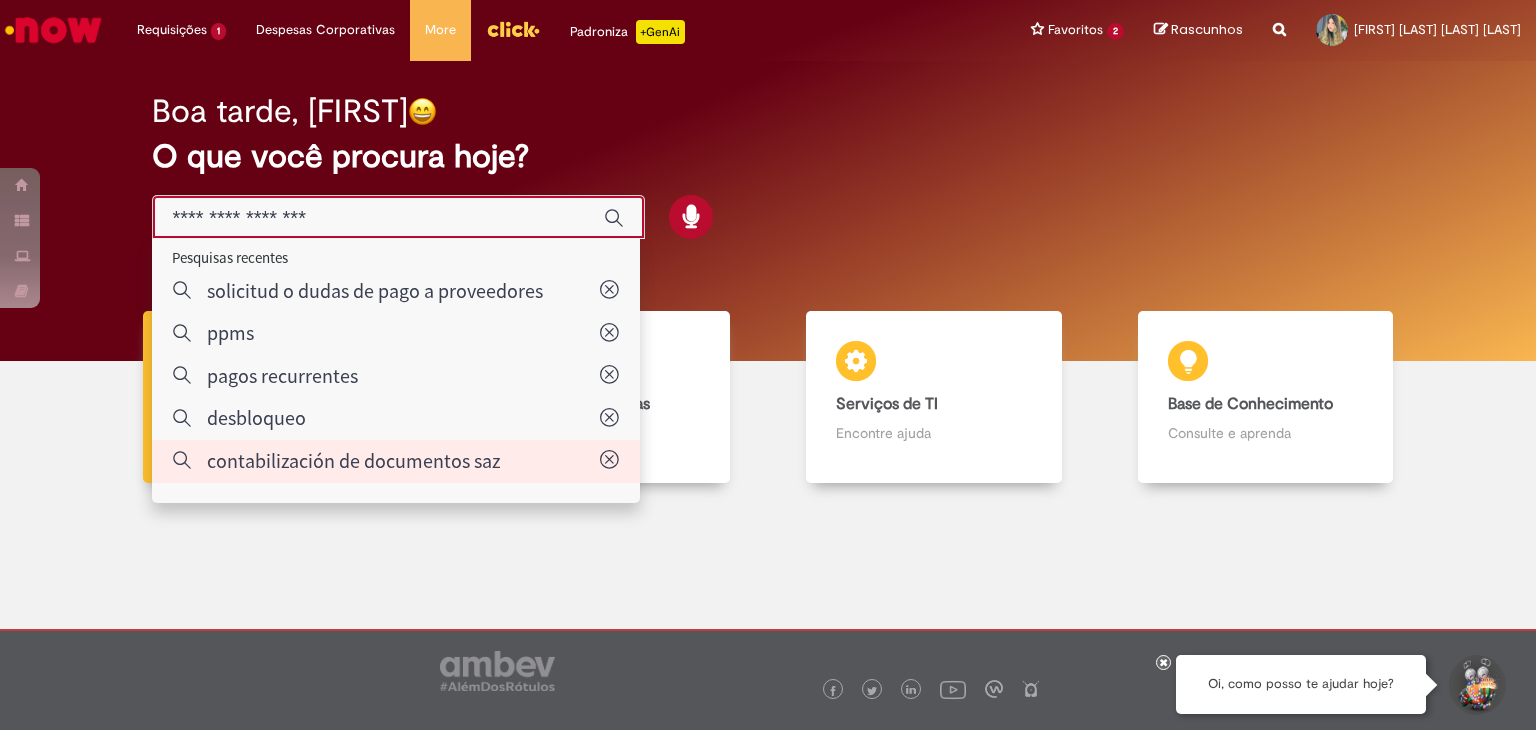type on "**********" 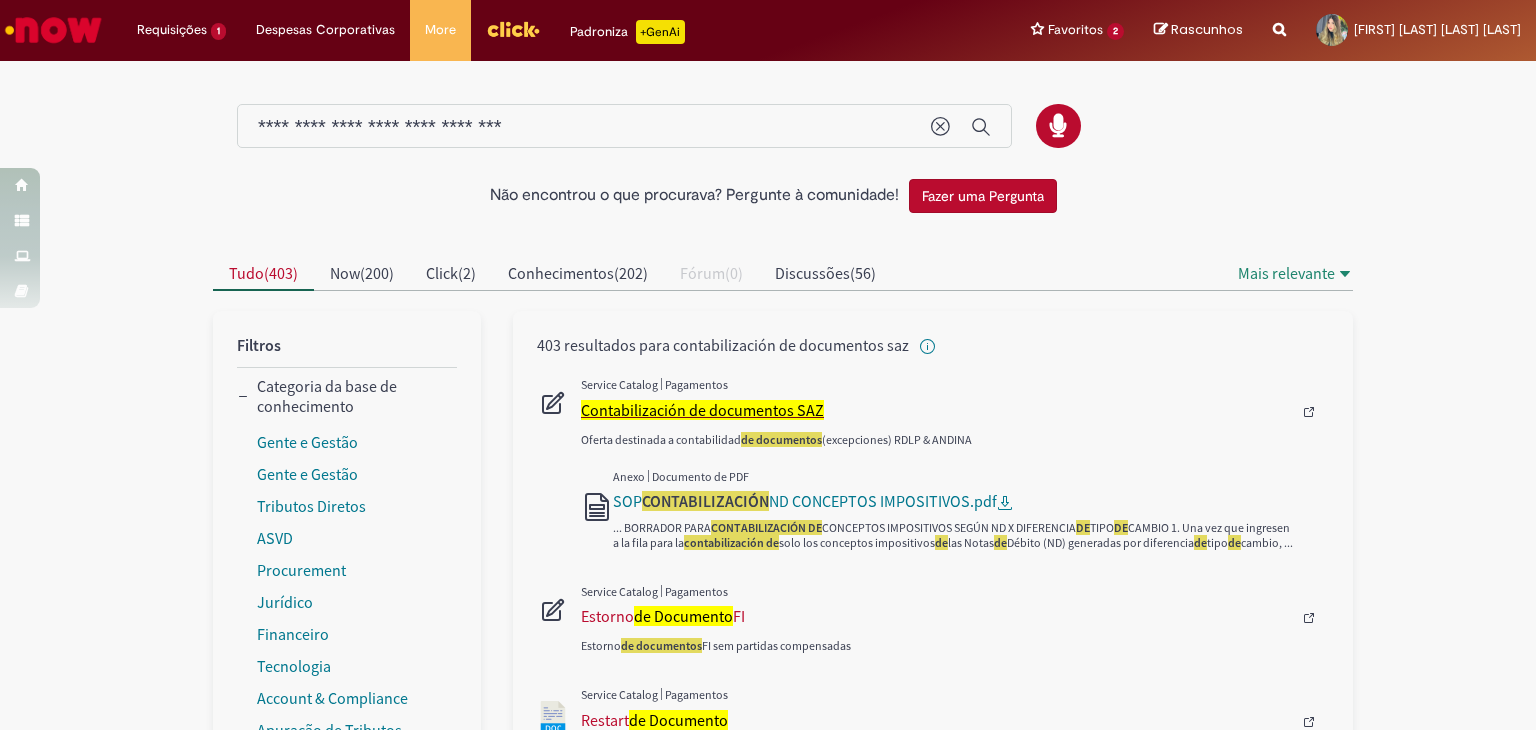 click on "Contabilización de documentos SAZ" at bounding box center (702, 410) 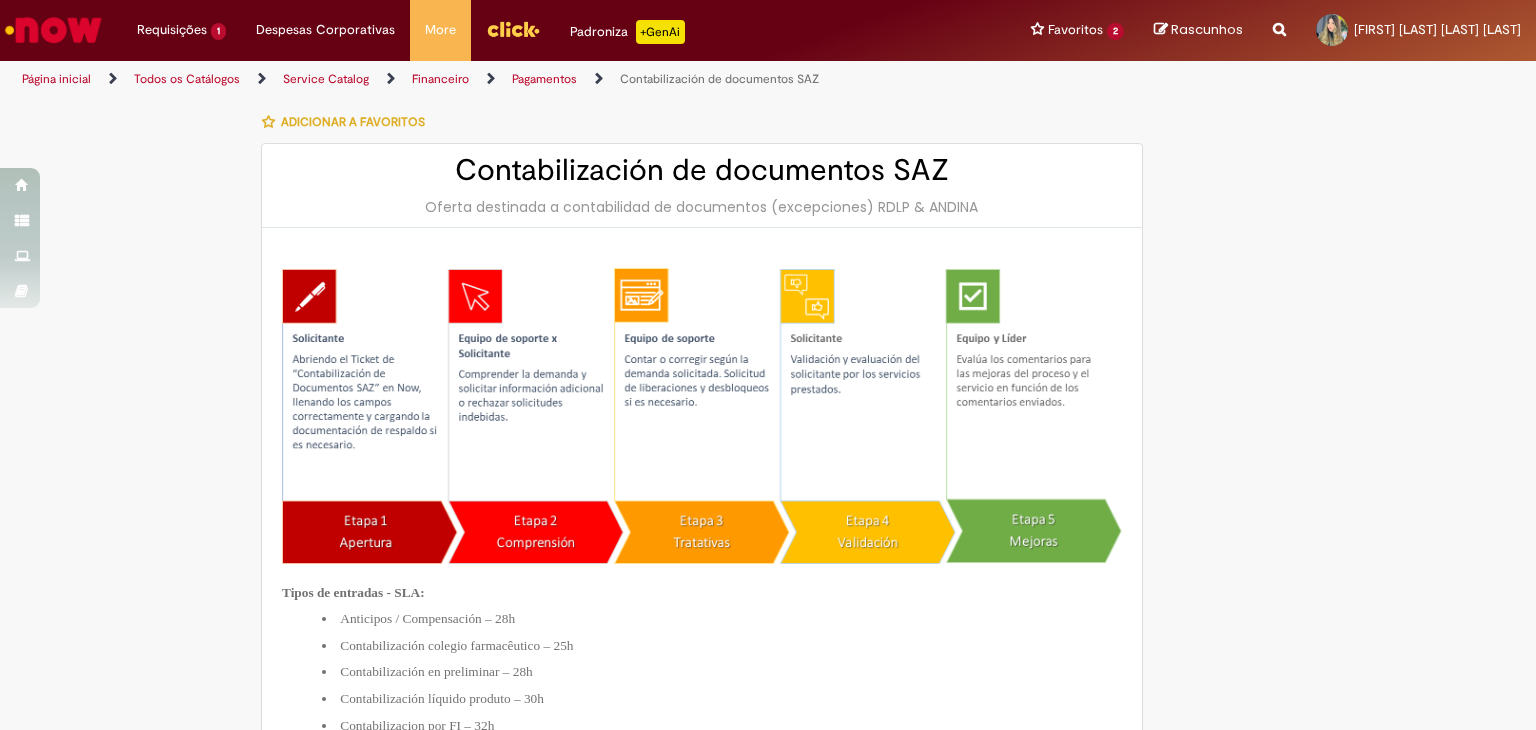 type on "********" 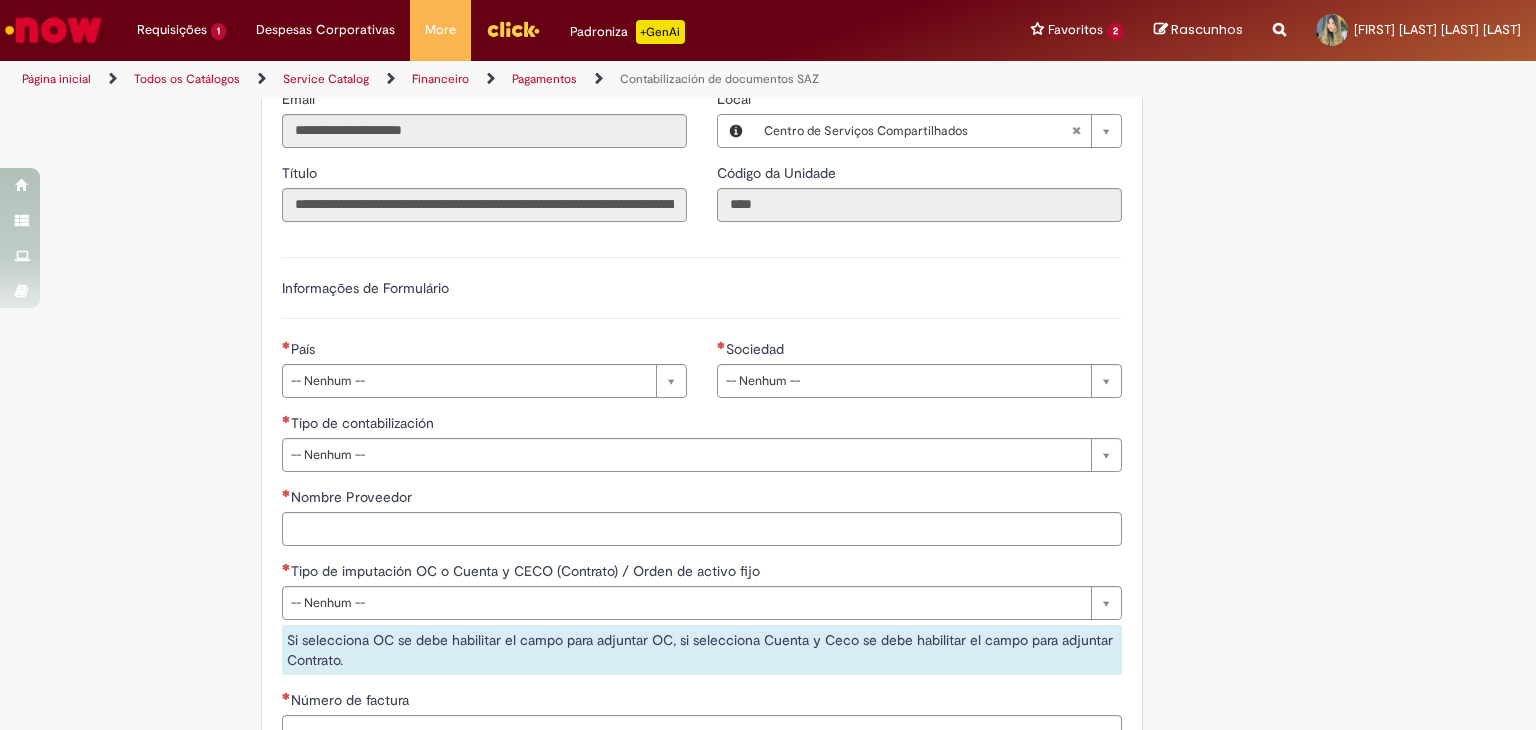 scroll, scrollTop: 1372, scrollLeft: 0, axis: vertical 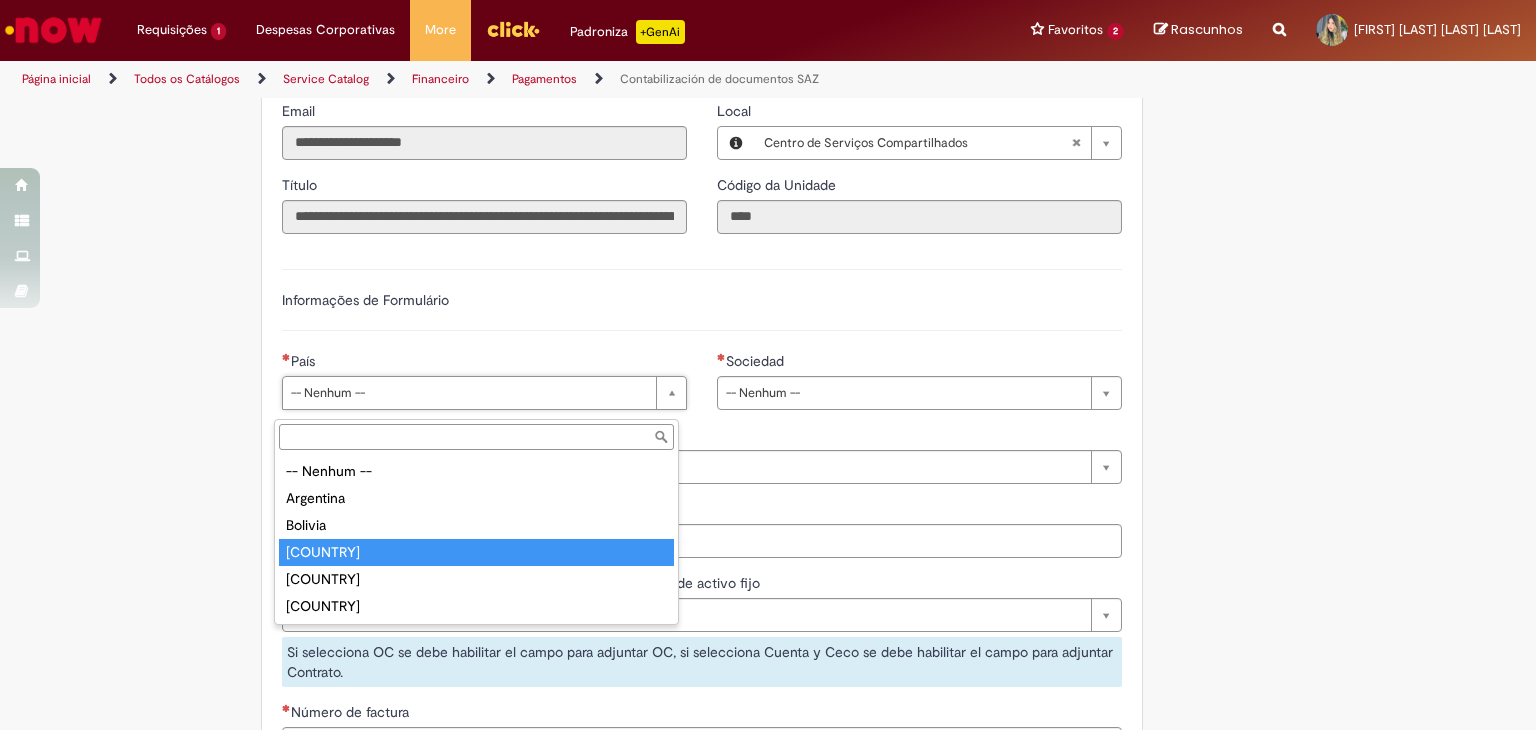 drag, startPoint x: 414, startPoint y: 554, endPoint x: 568, endPoint y: 478, distance: 171.73235 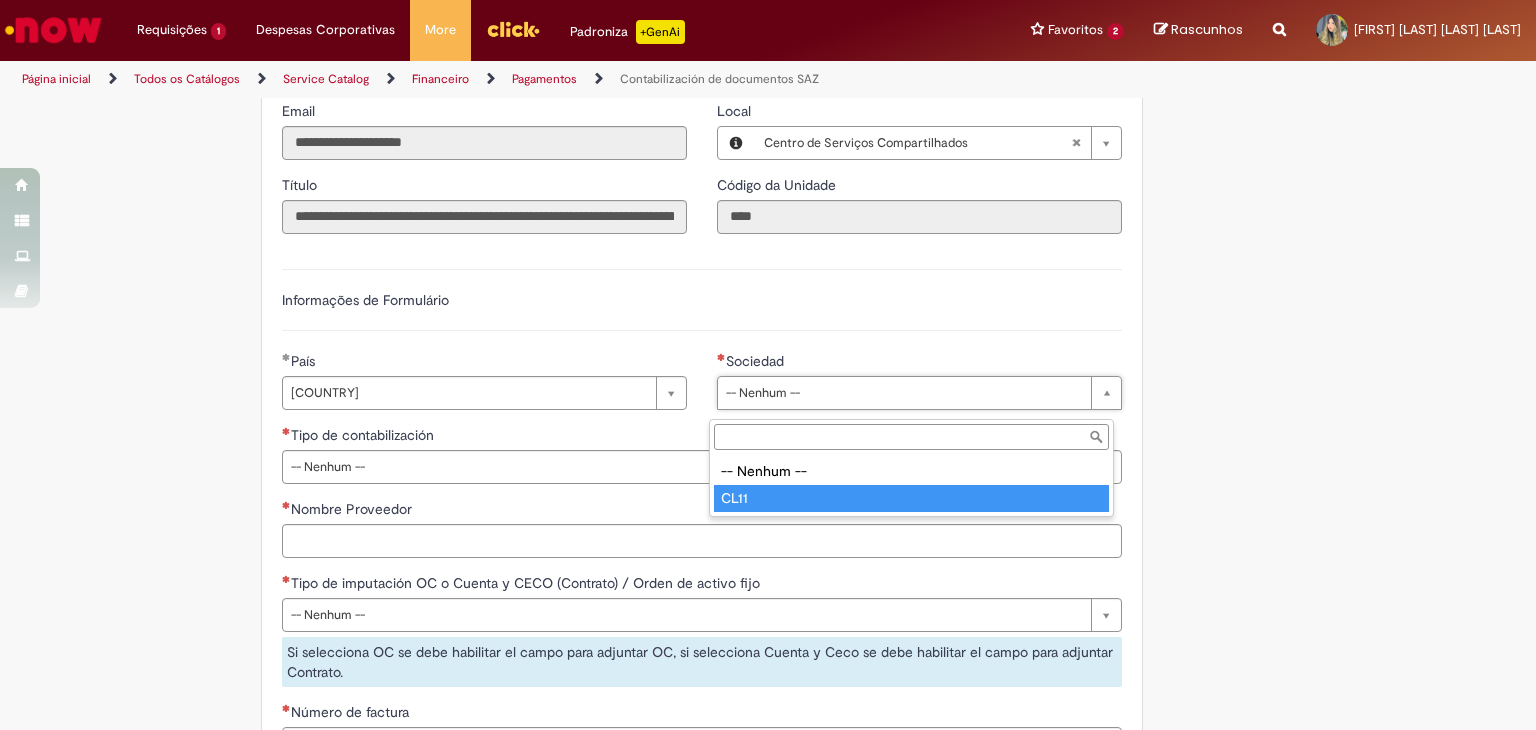 type on "****" 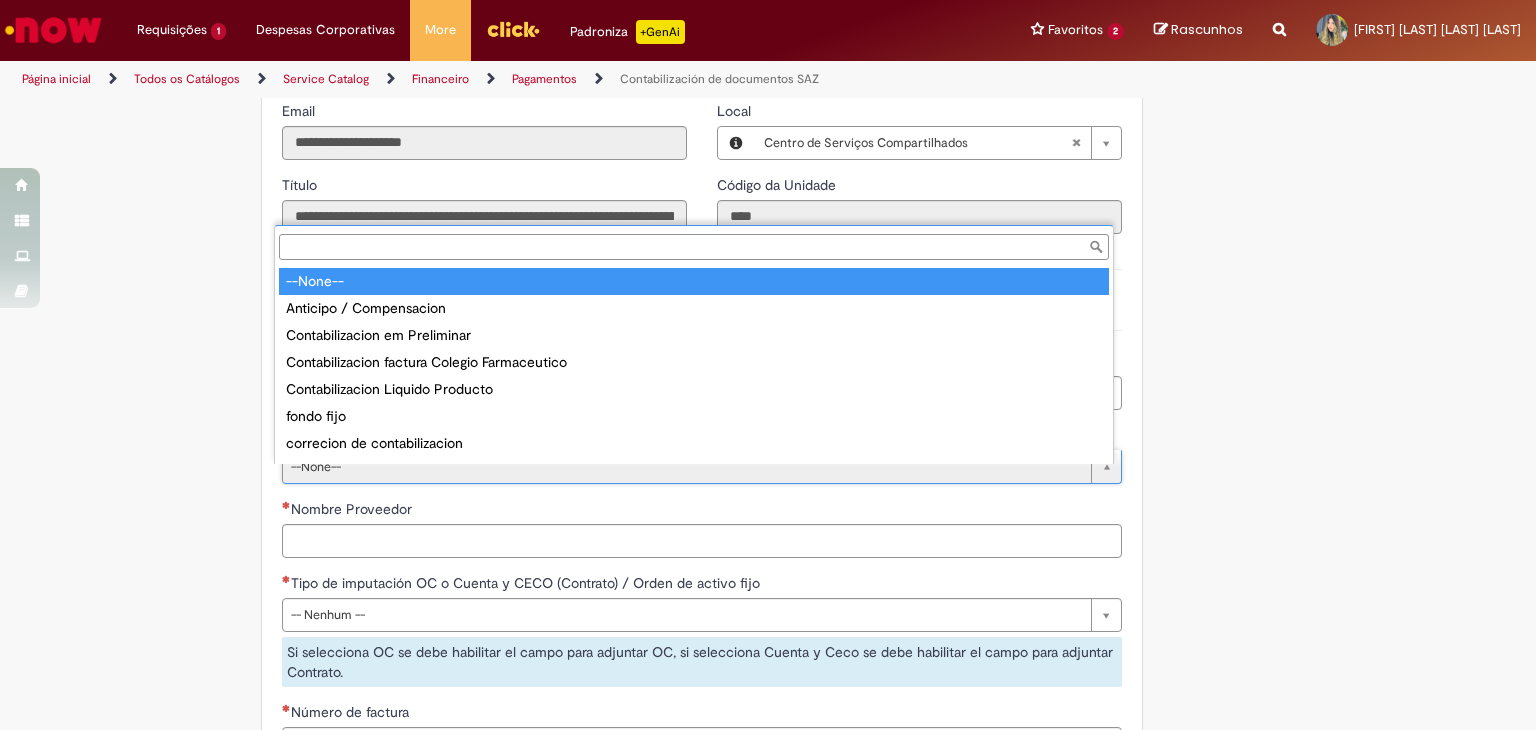 scroll, scrollTop: 16, scrollLeft: 0, axis: vertical 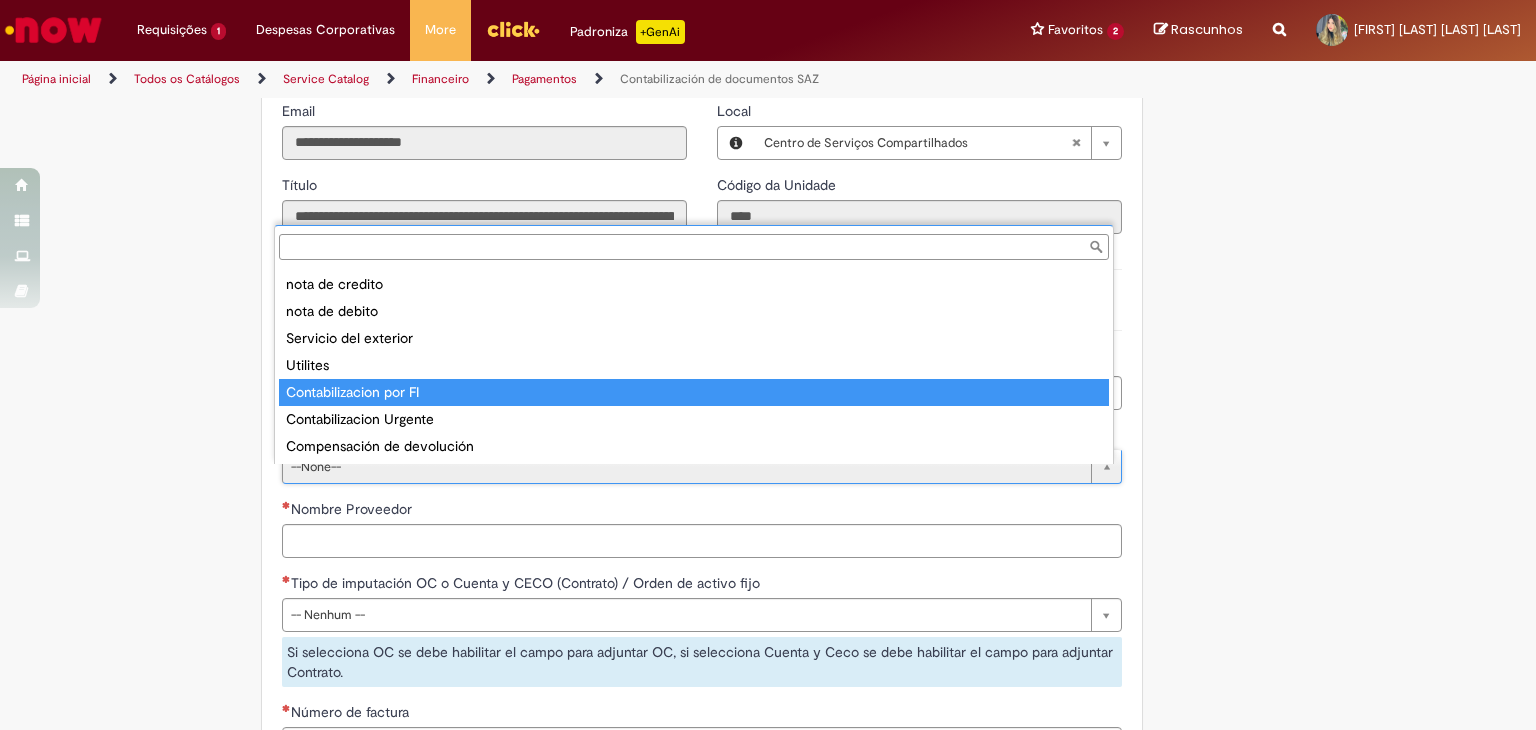 type on "**********" 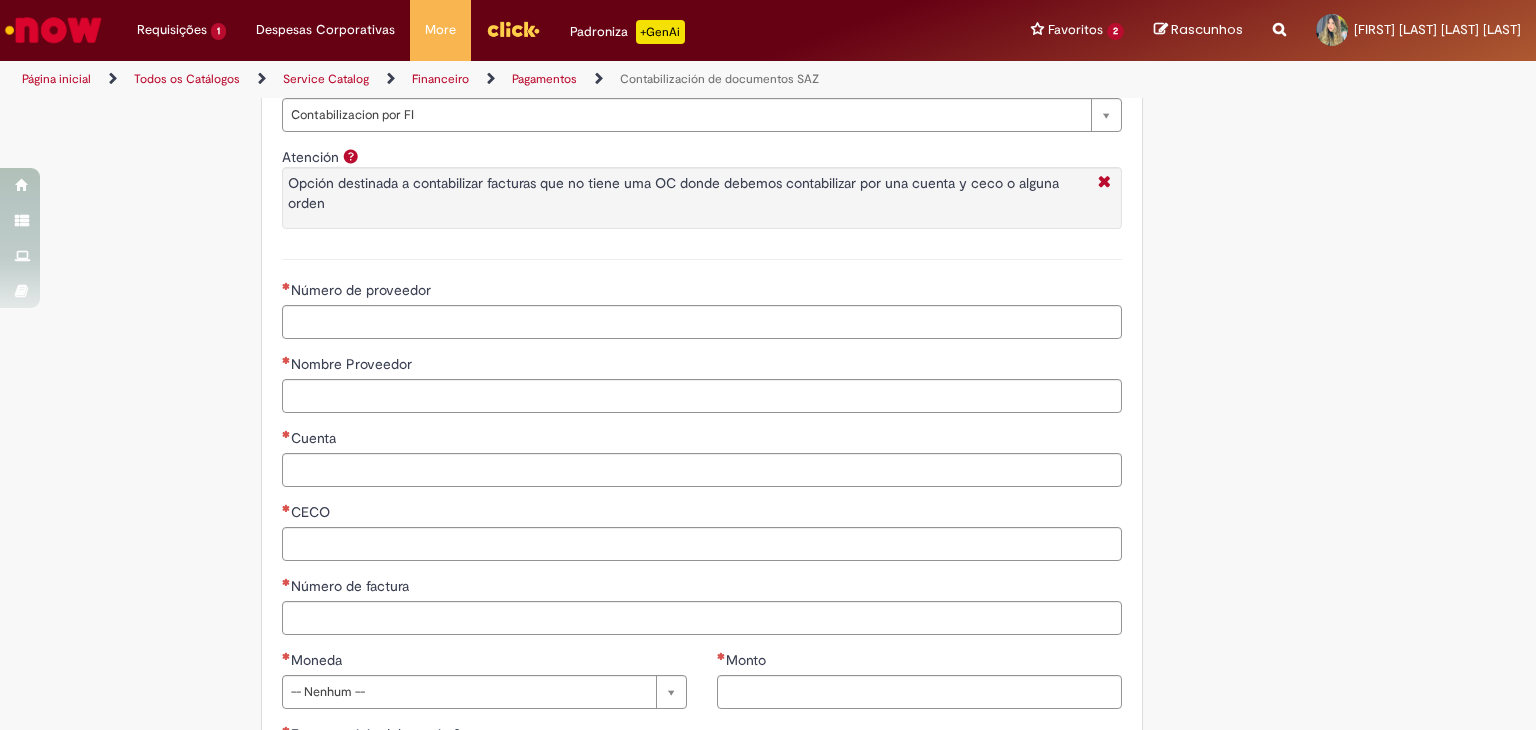 scroll, scrollTop: 1744, scrollLeft: 0, axis: vertical 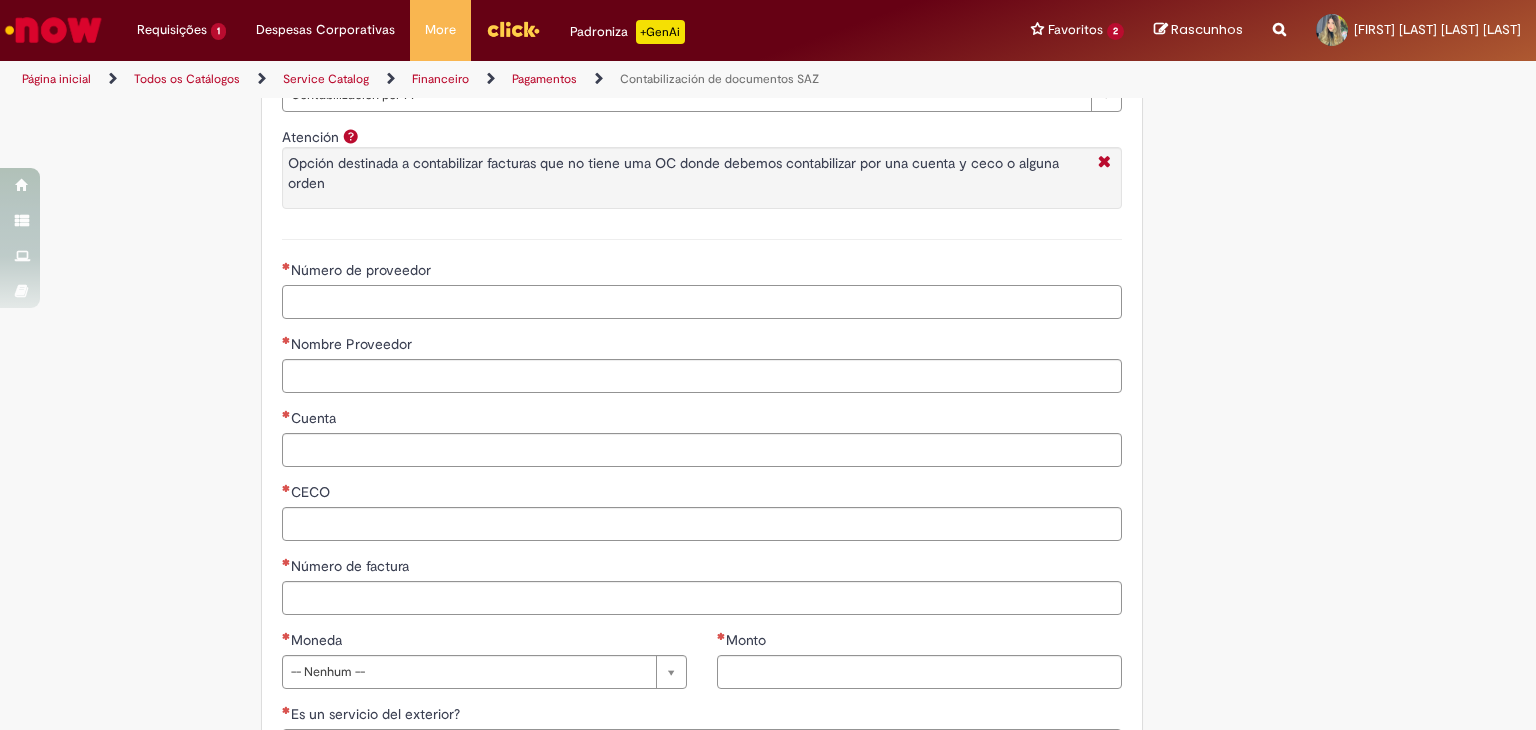 click on "Número de proveedor" at bounding box center [702, 302] 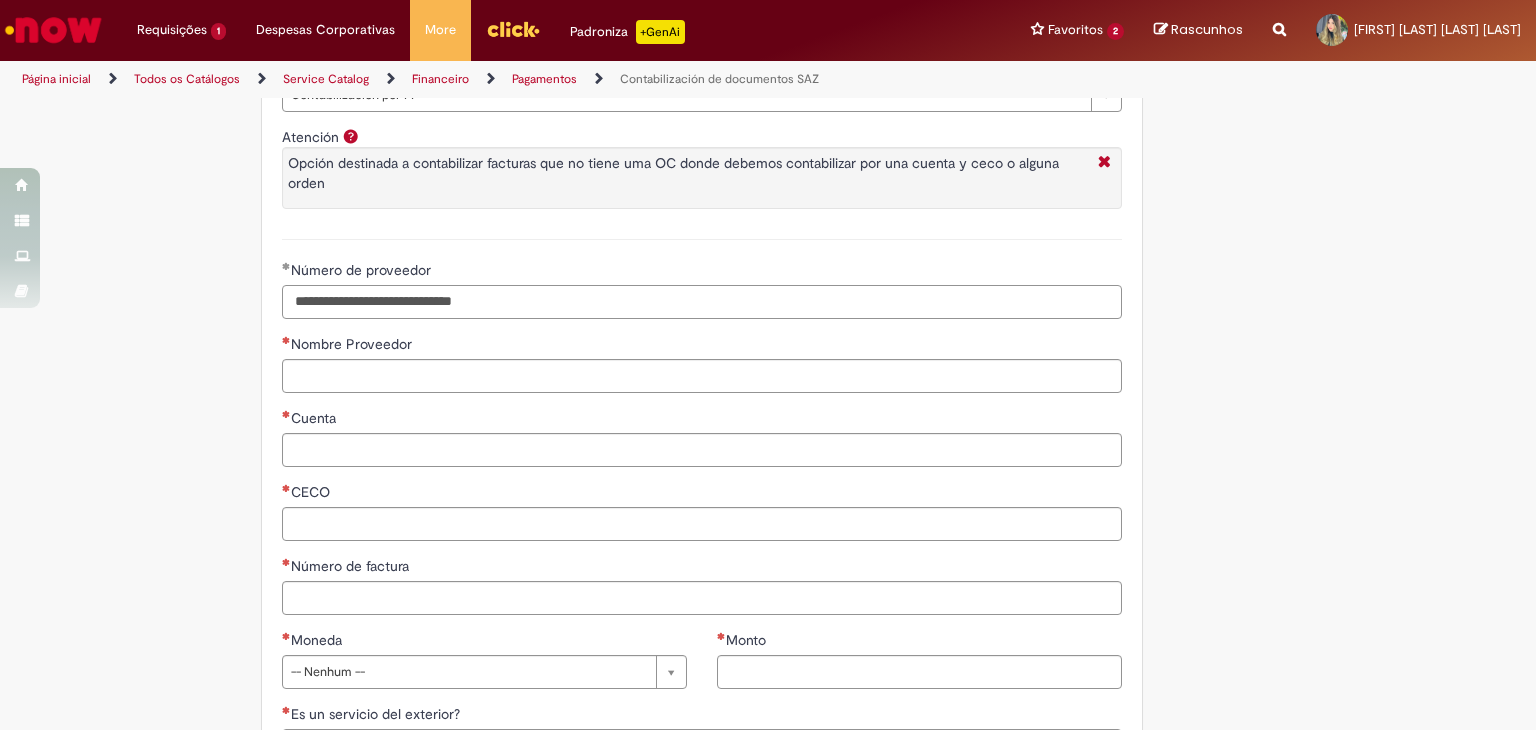 drag, startPoint x: 552, startPoint y: 312, endPoint x: 339, endPoint y: 324, distance: 213.33775 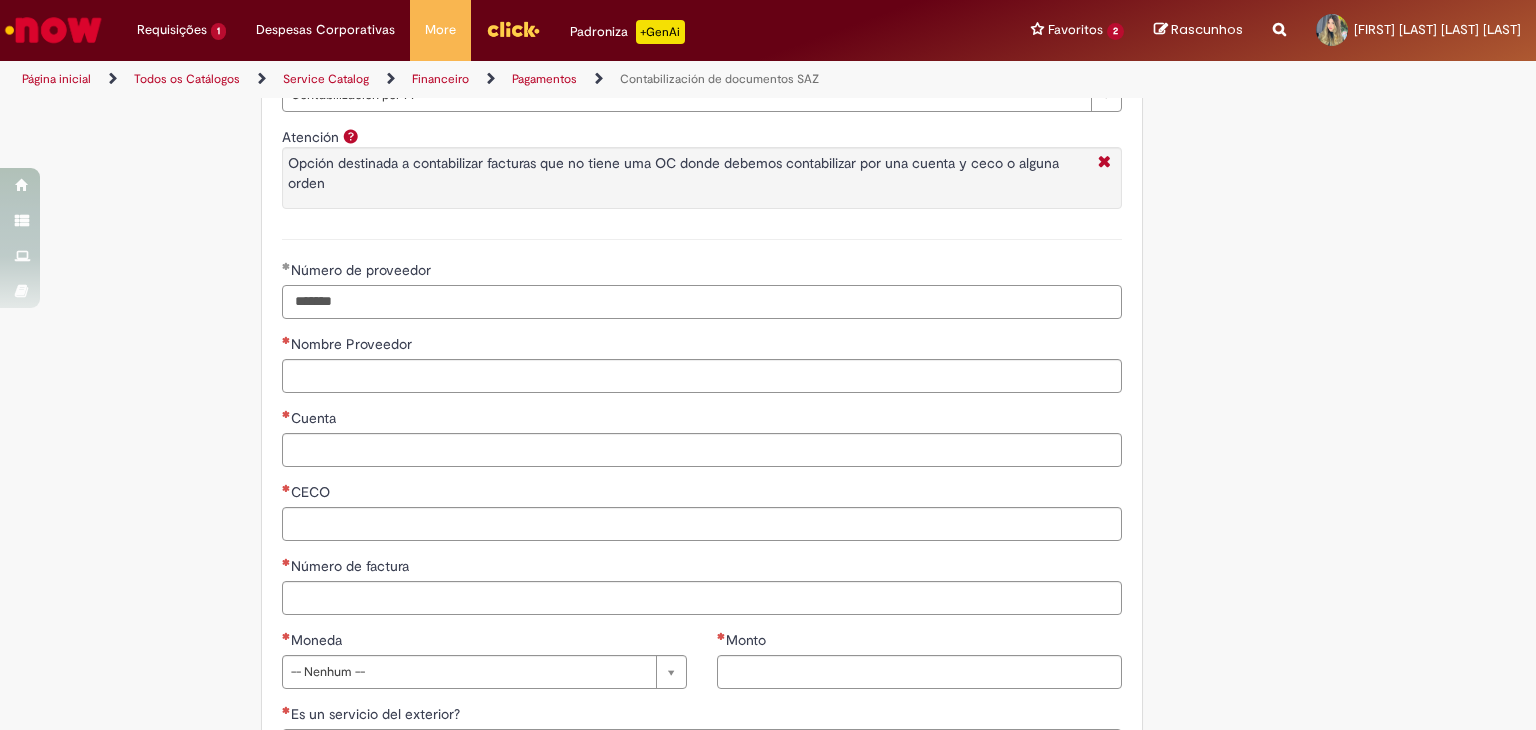 type on "******" 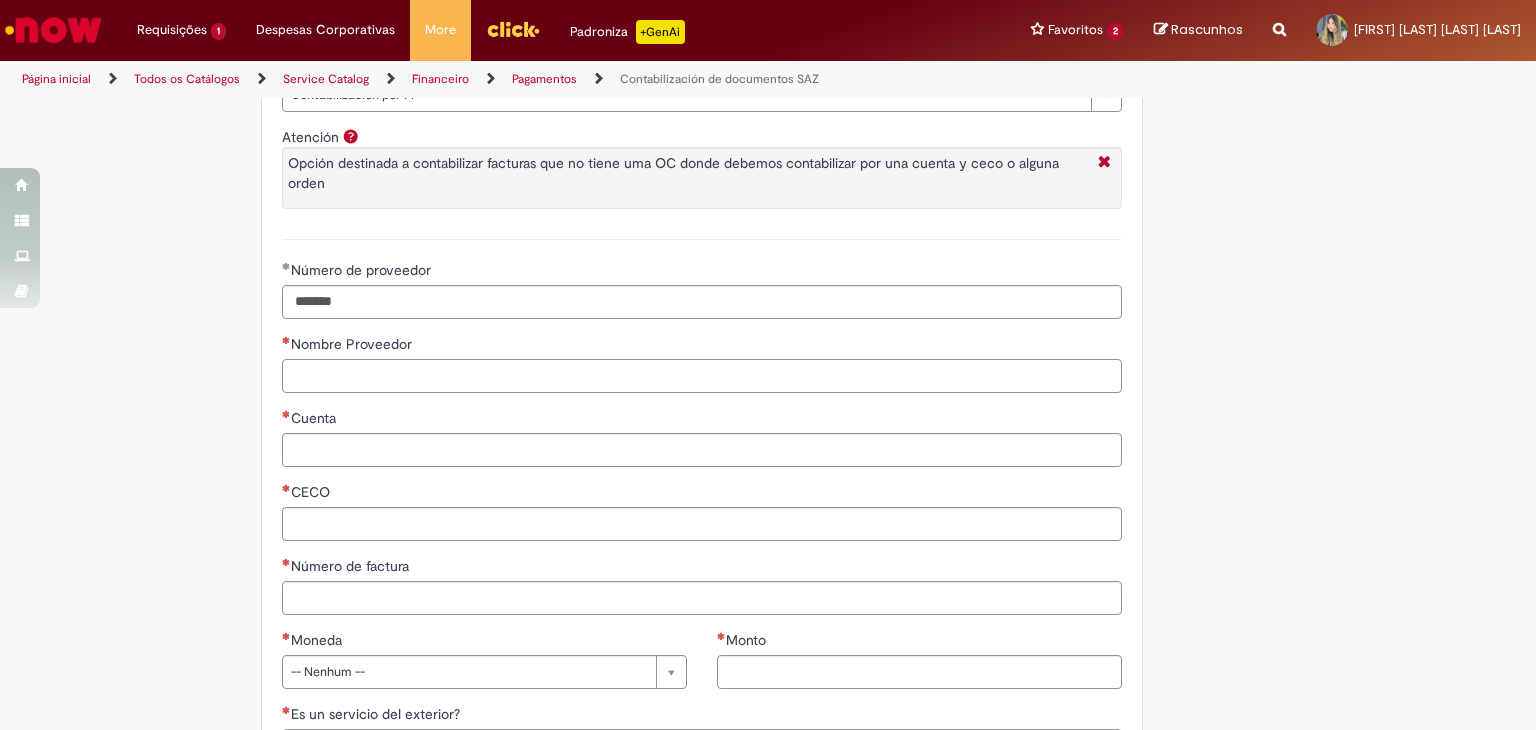 click on "Nombre Proveedor" at bounding box center [702, 376] 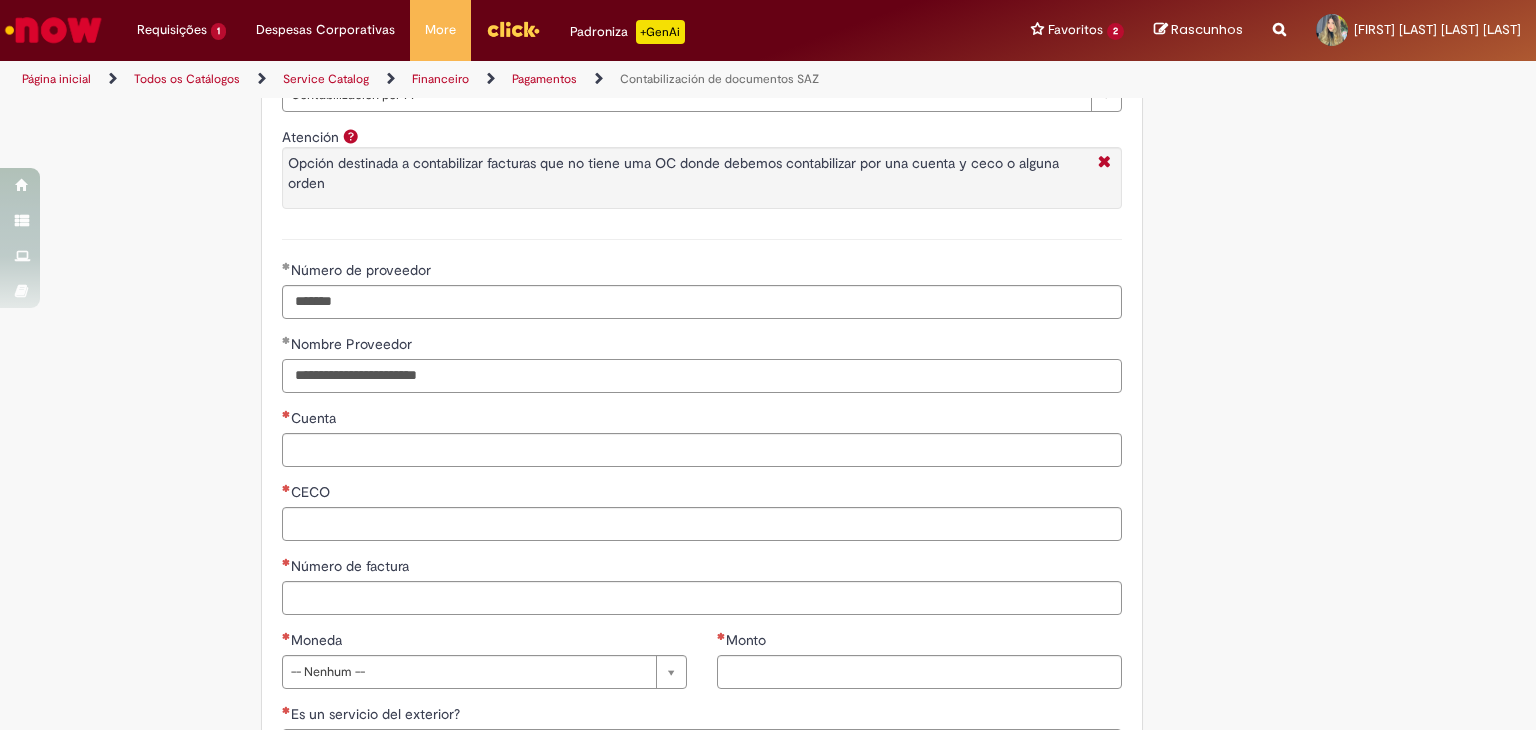 type on "**********" 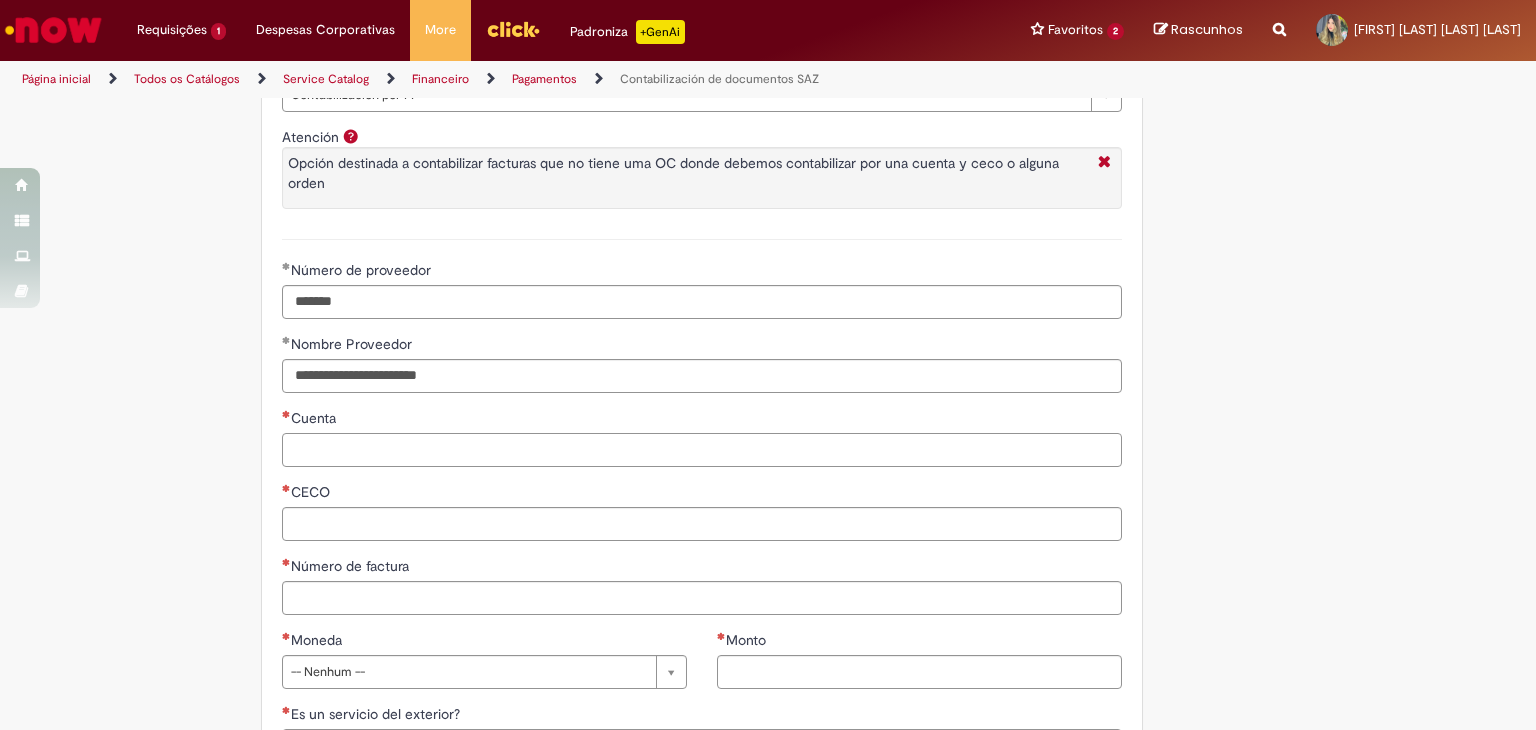 click on "Cuenta" at bounding box center (702, 450) 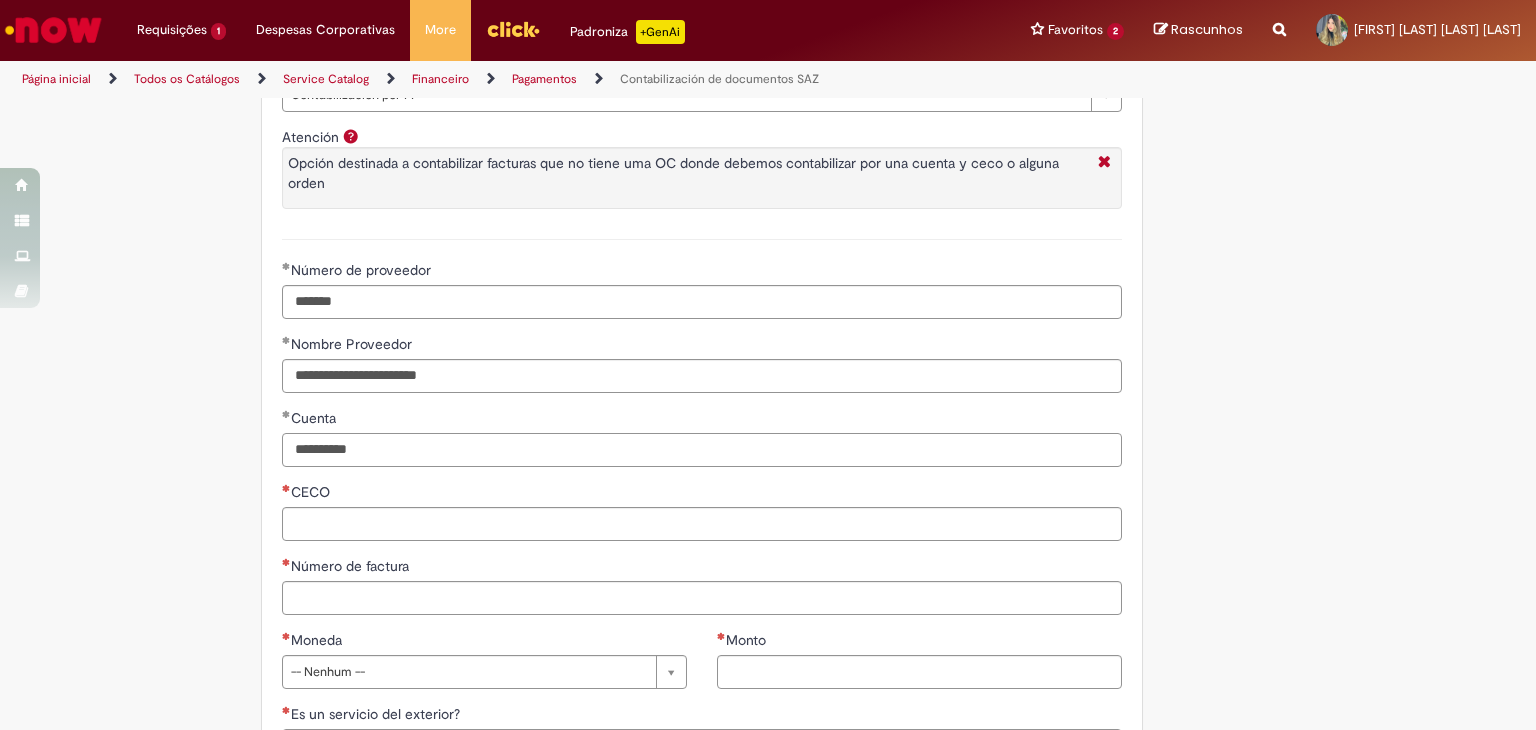 type on "**********" 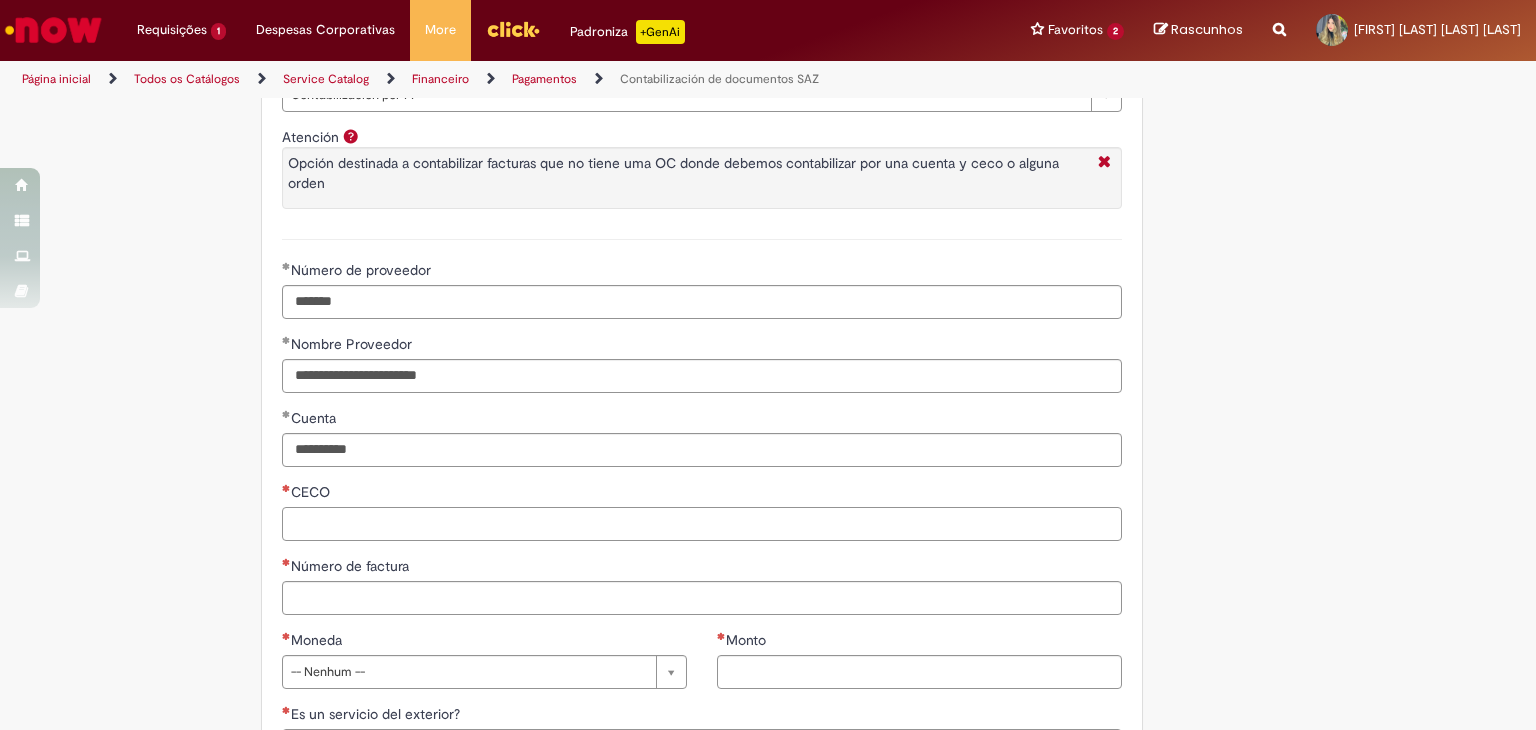 click on "CECO" at bounding box center (702, 524) 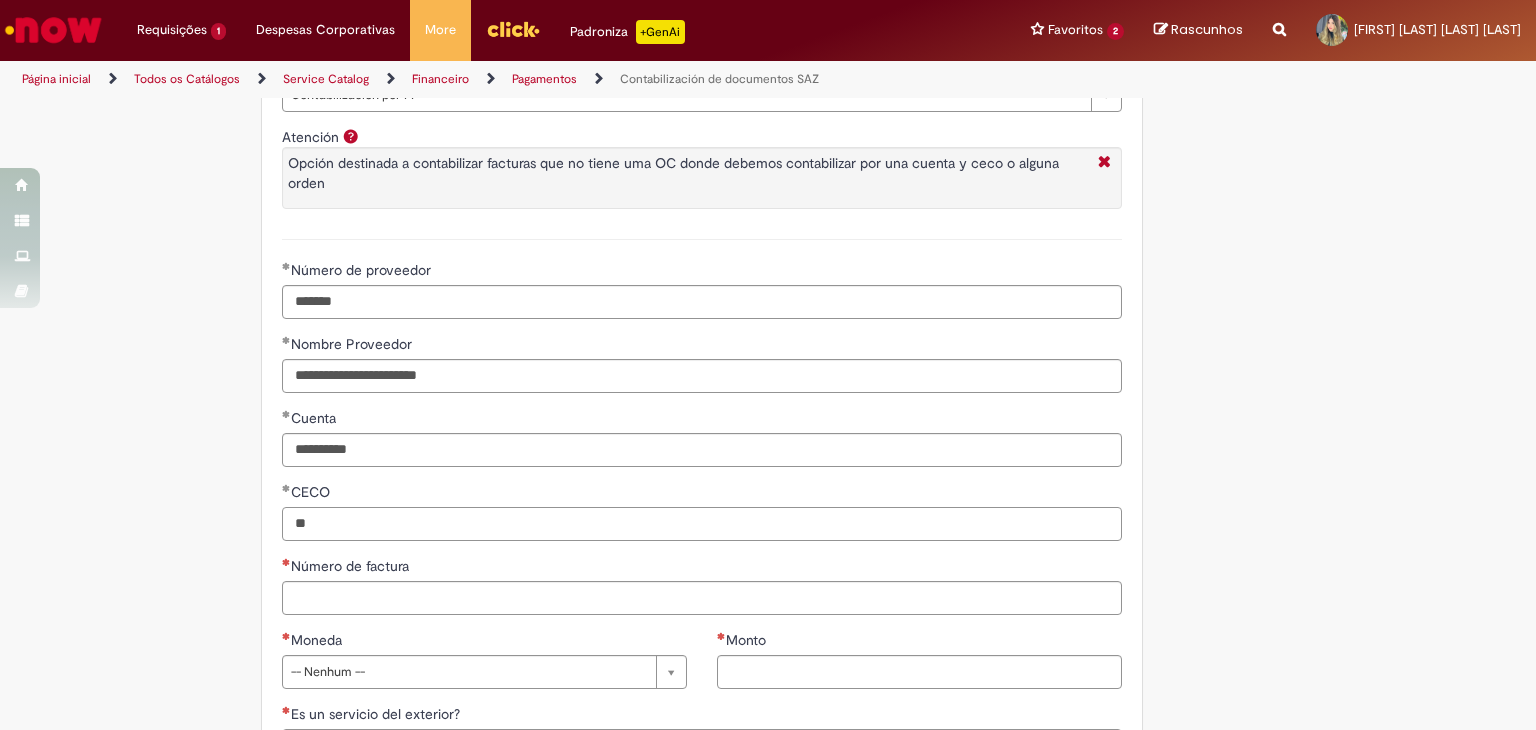type on "**" 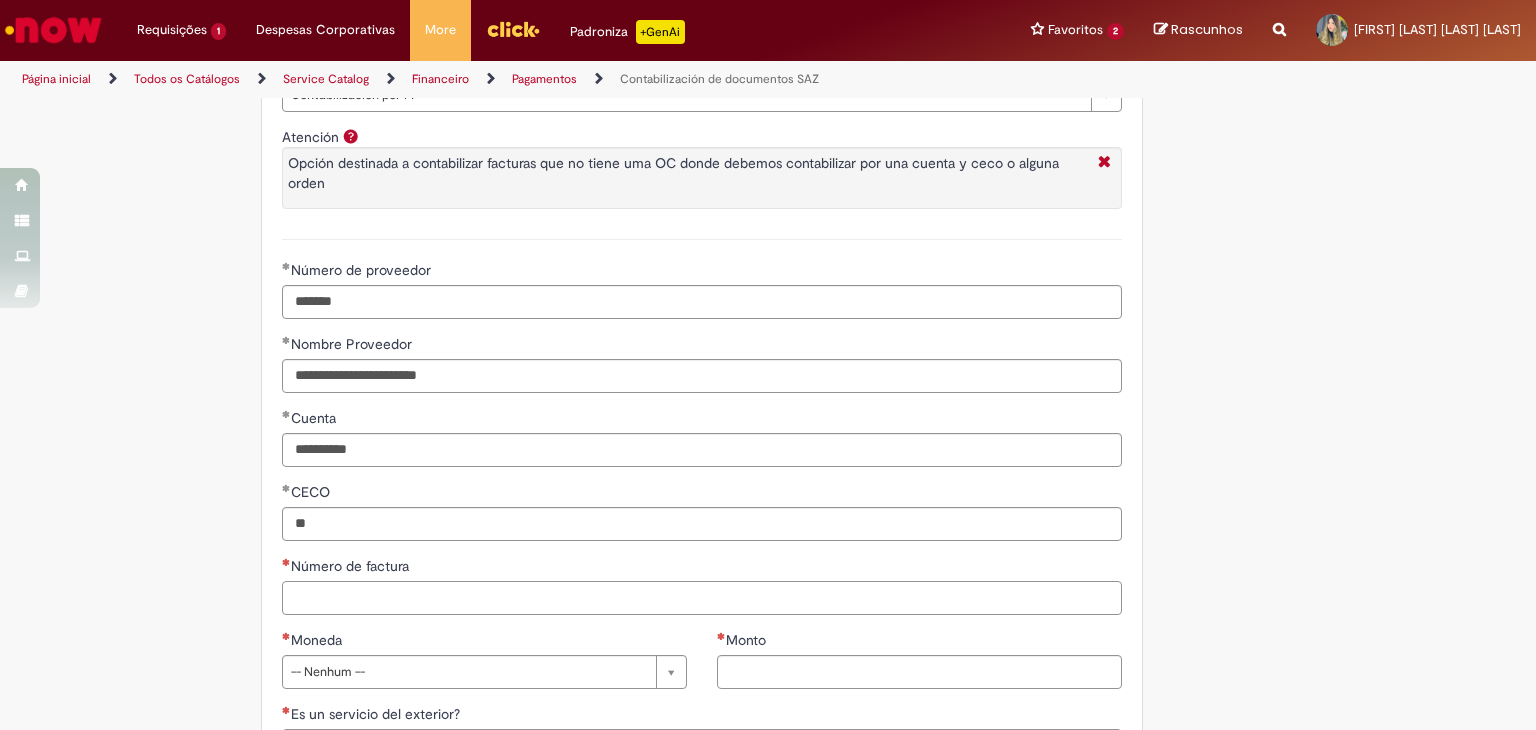 click on "Número de factura" at bounding box center [702, 598] 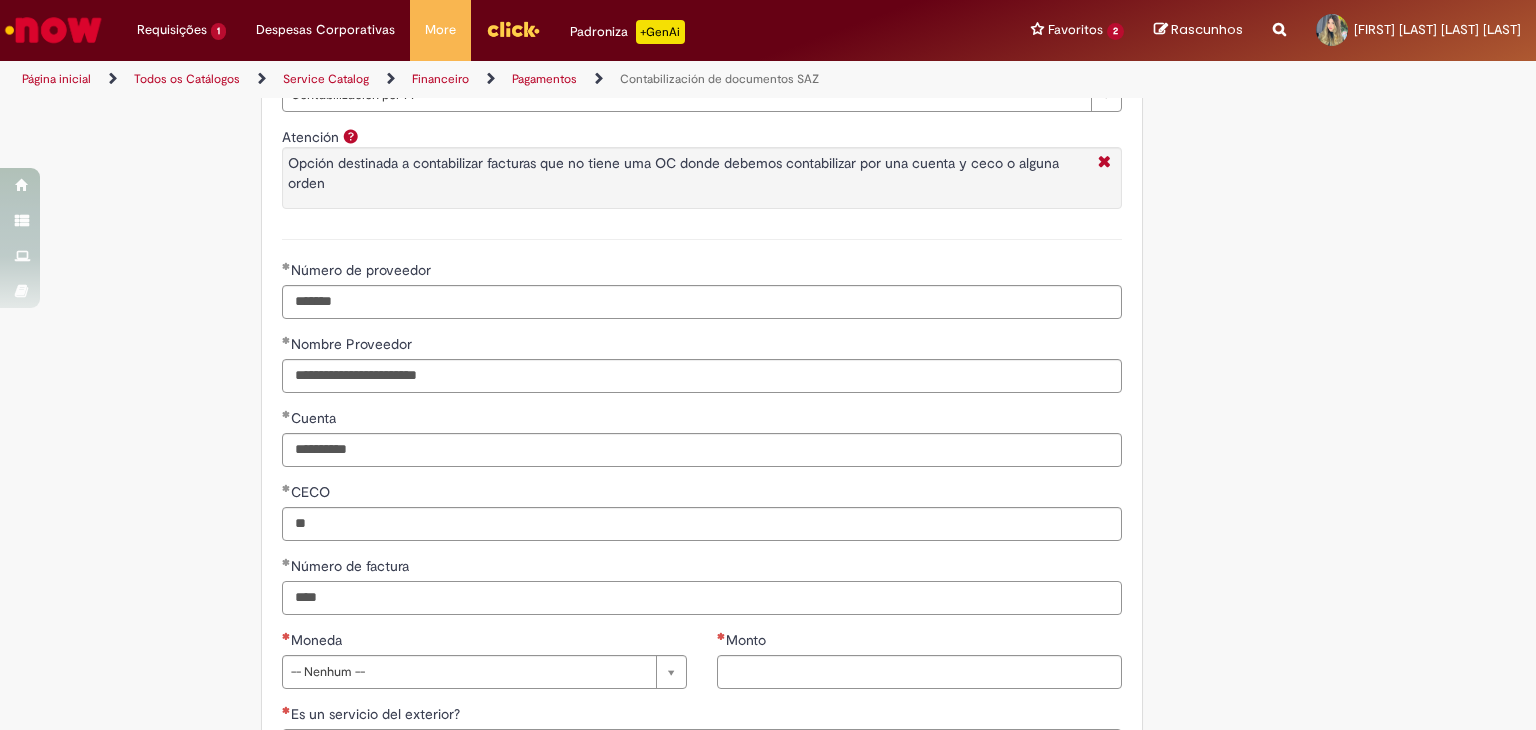 type on "****" 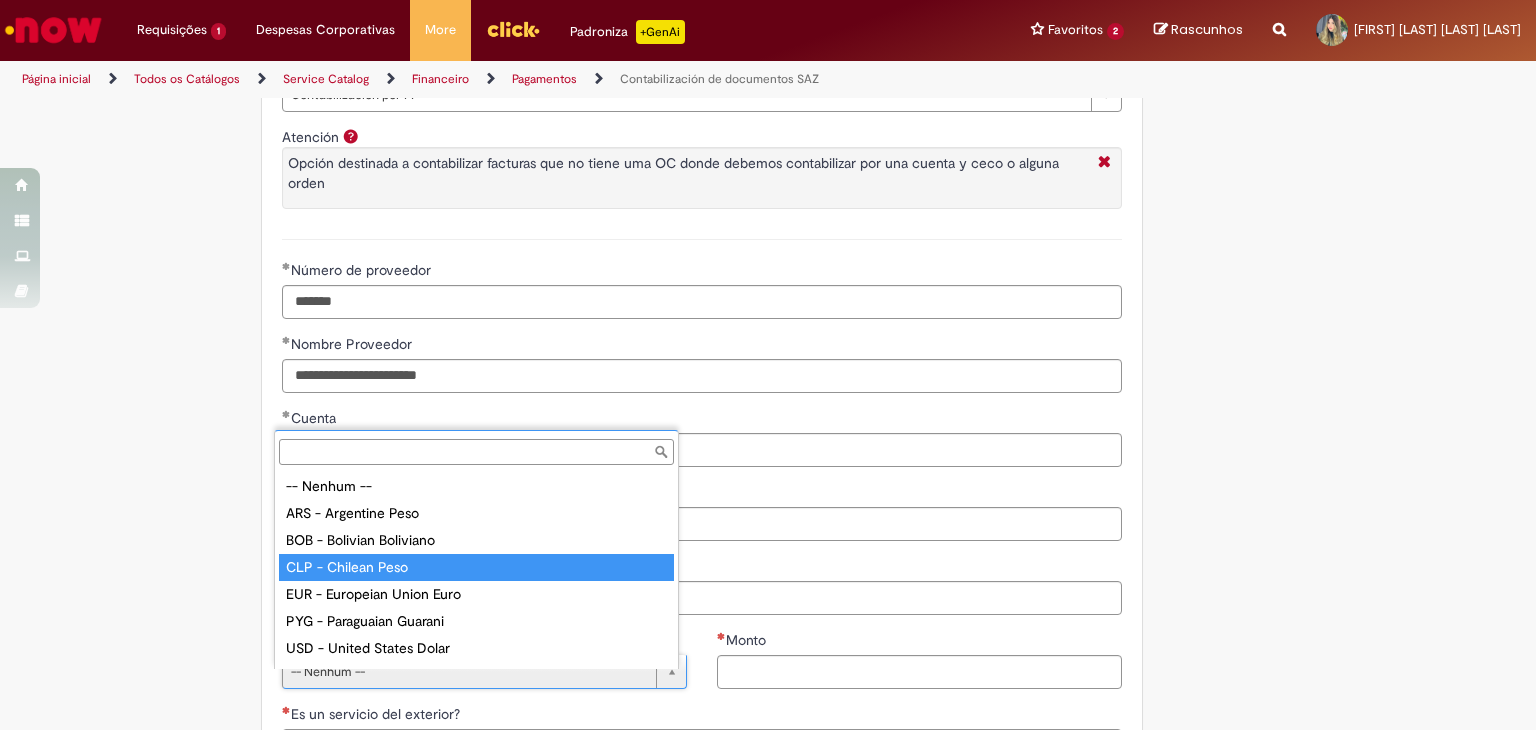 type on "**********" 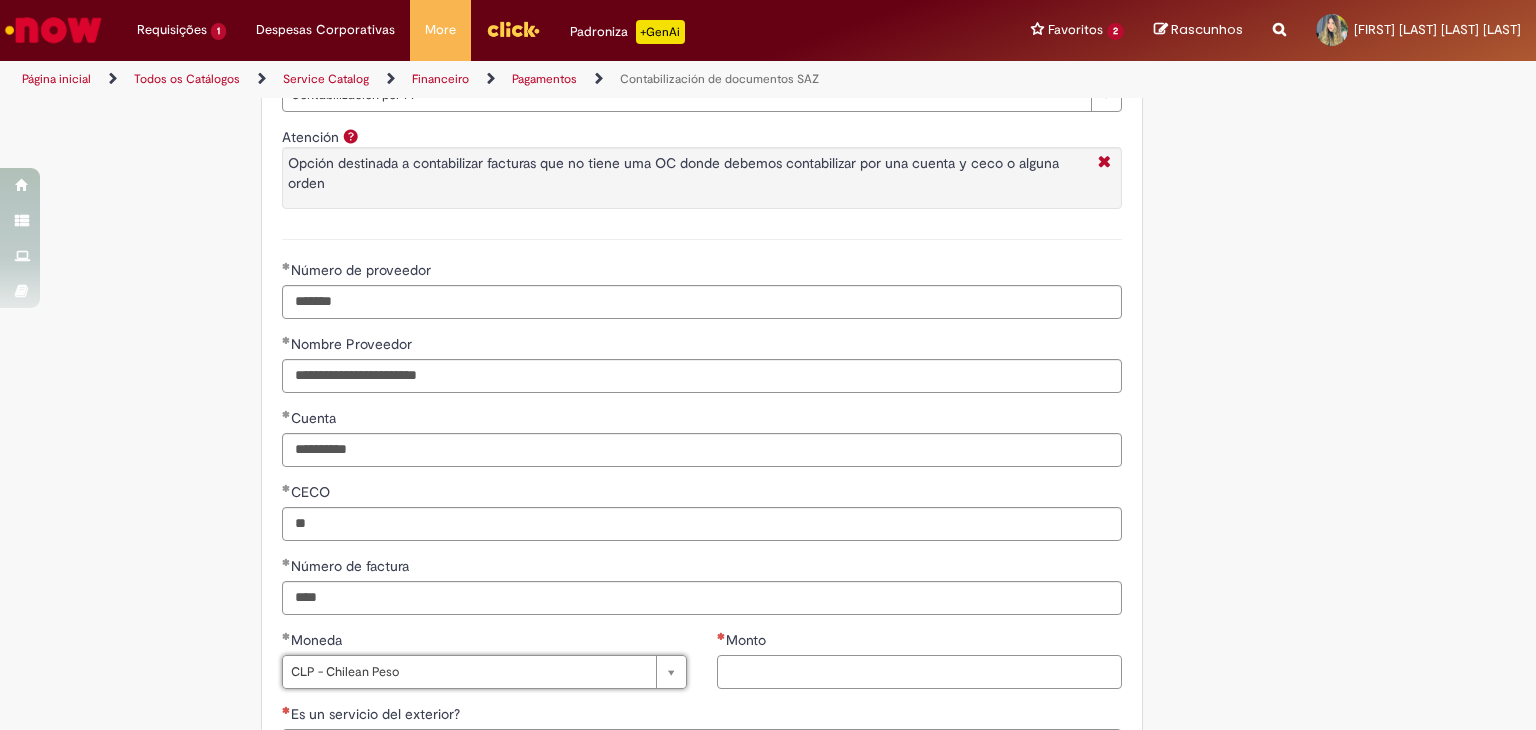 click on "Monto" at bounding box center (919, 672) 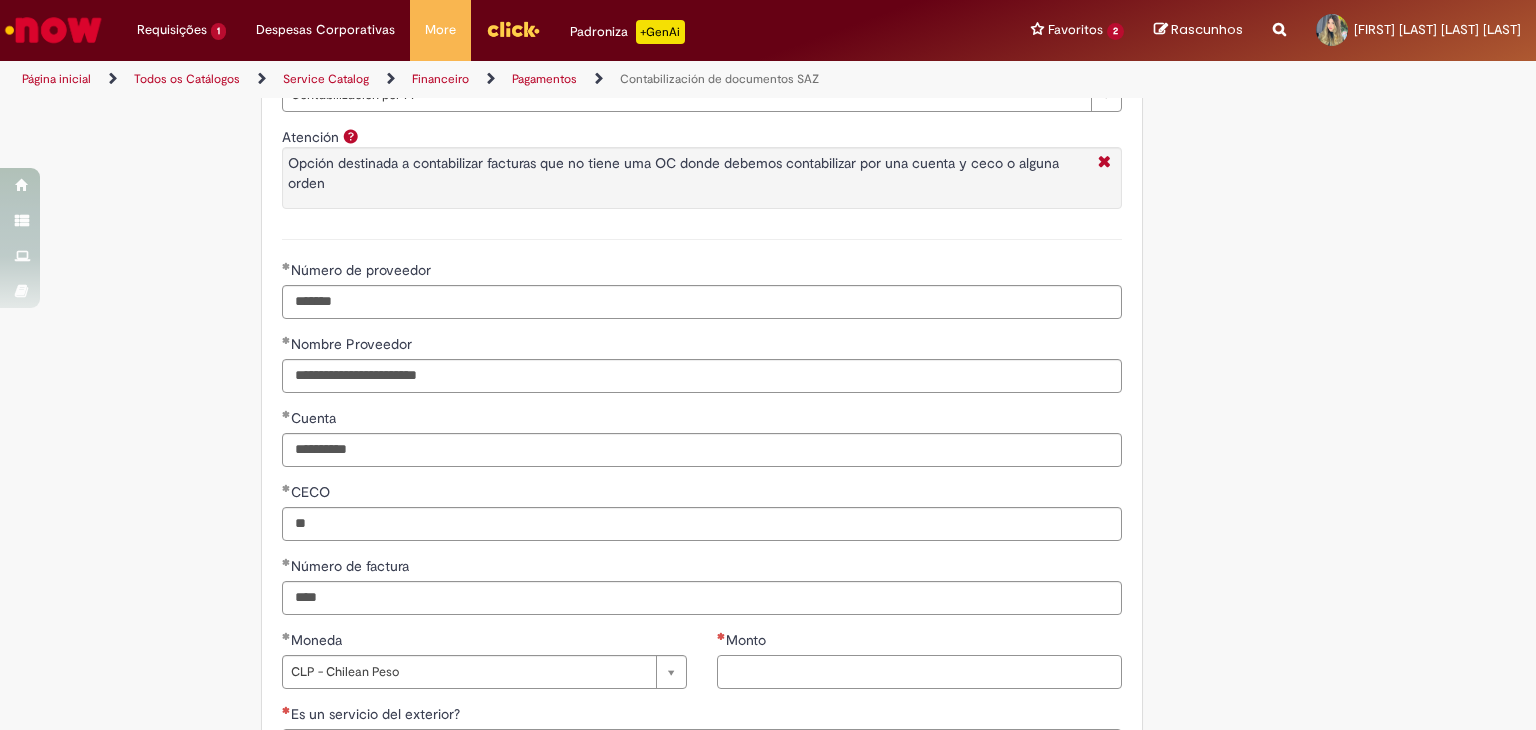 paste on "**********" 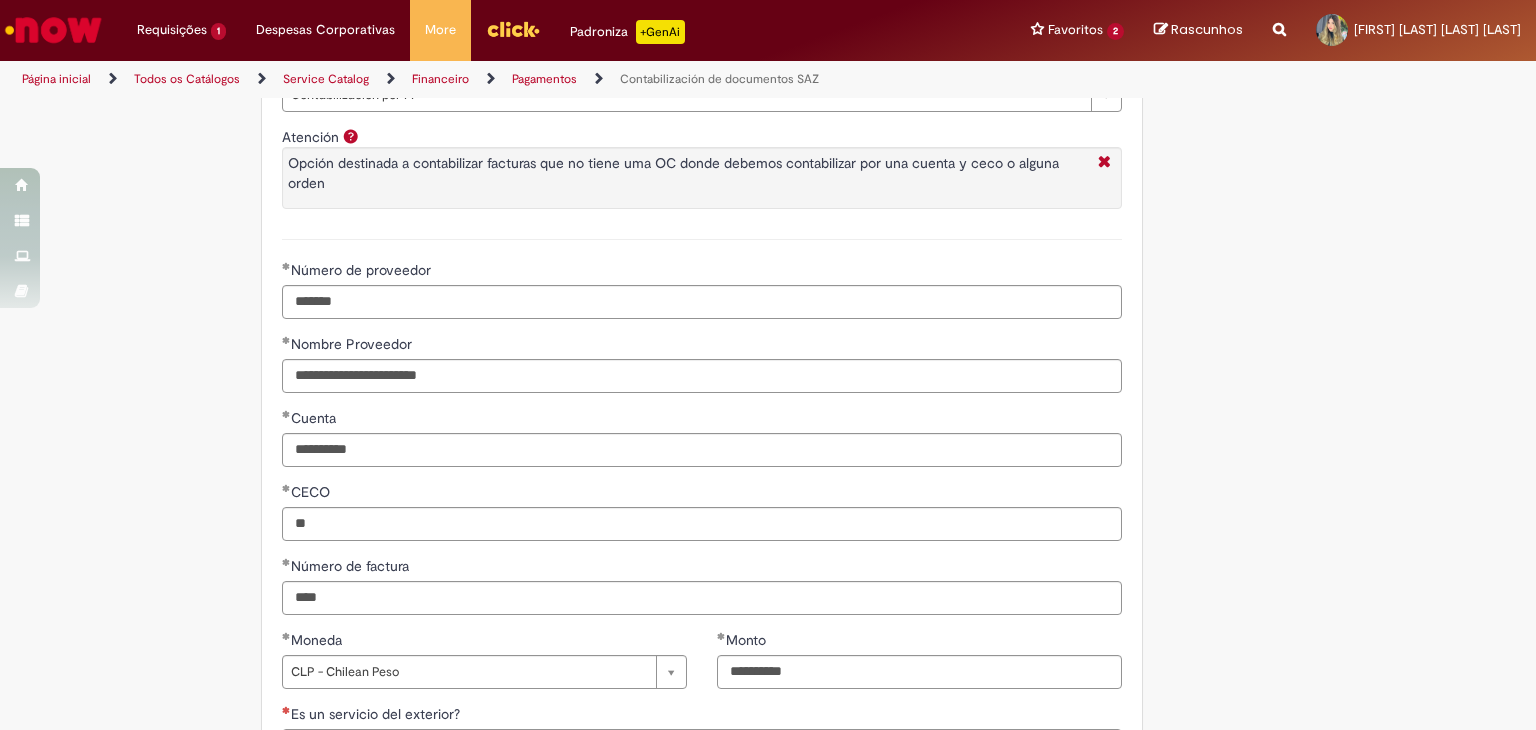 type on "**********" 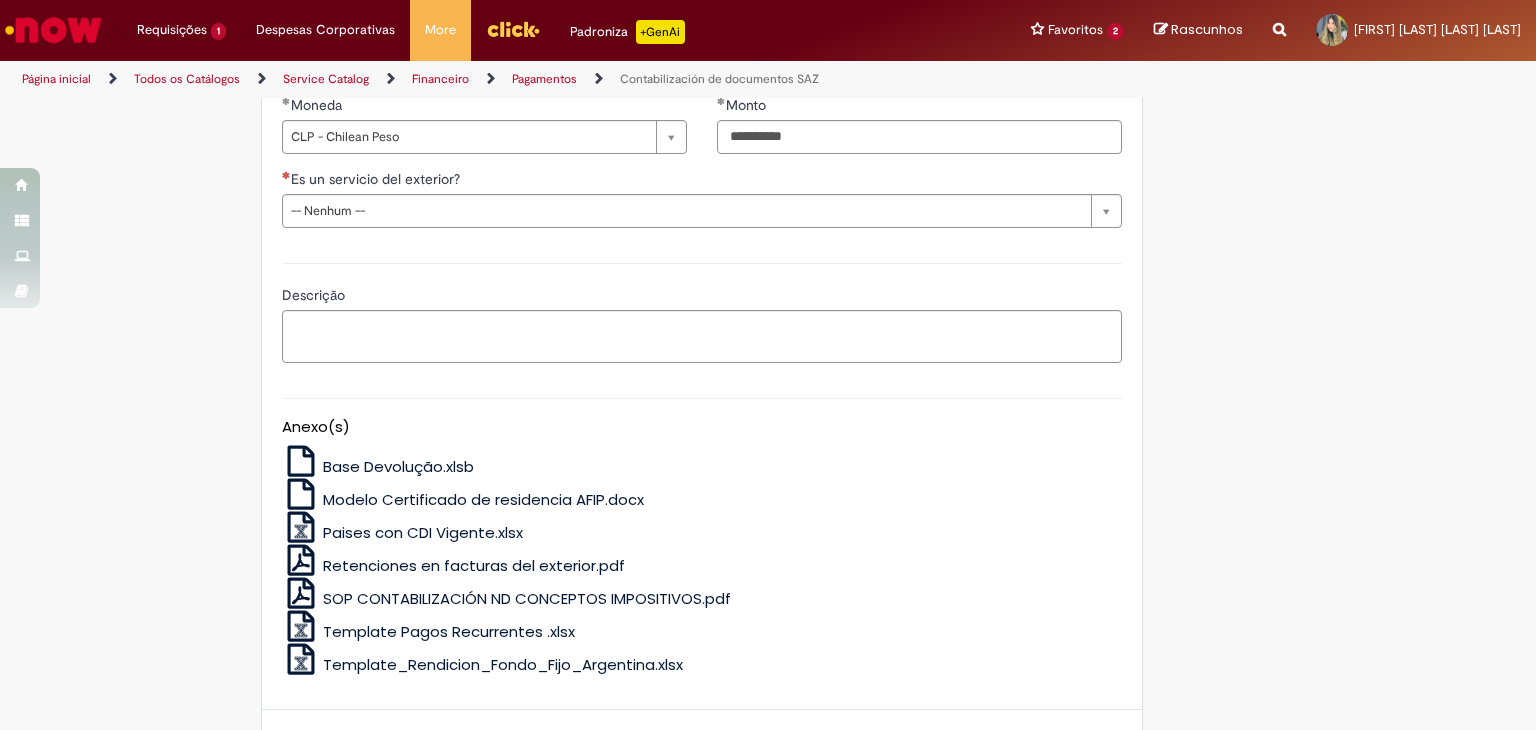scroll, scrollTop: 2249, scrollLeft: 0, axis: vertical 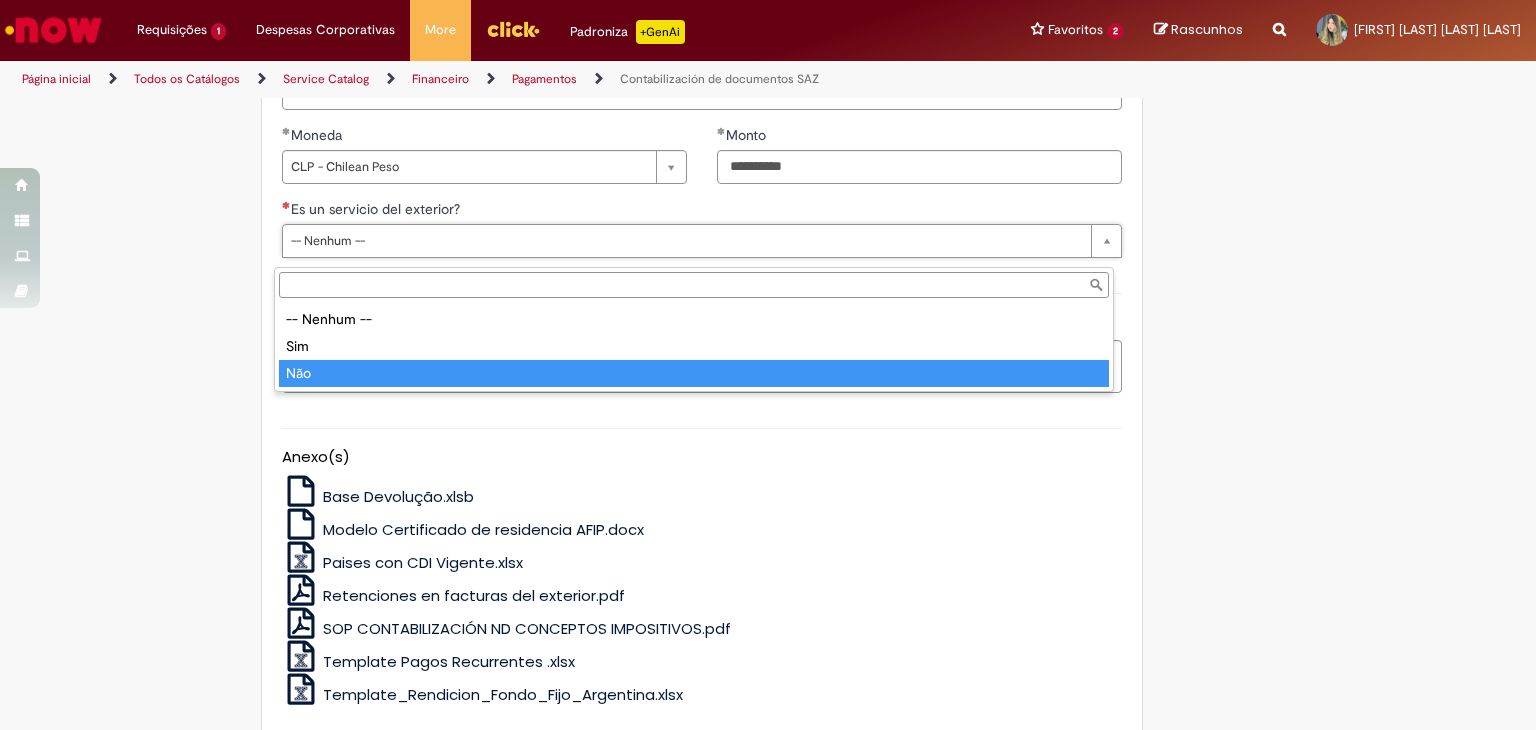 type on "***" 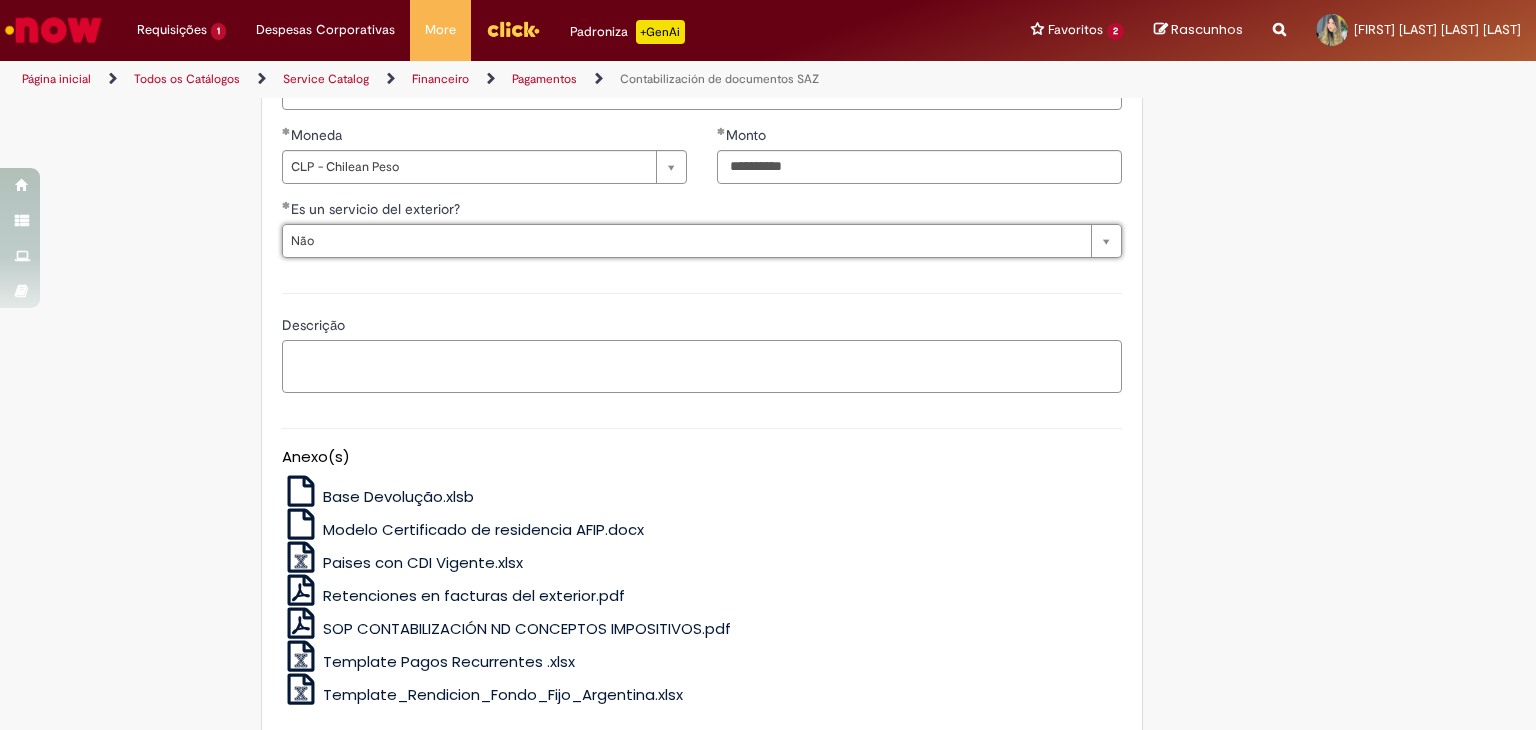 click on "Descrição" at bounding box center (702, 367) 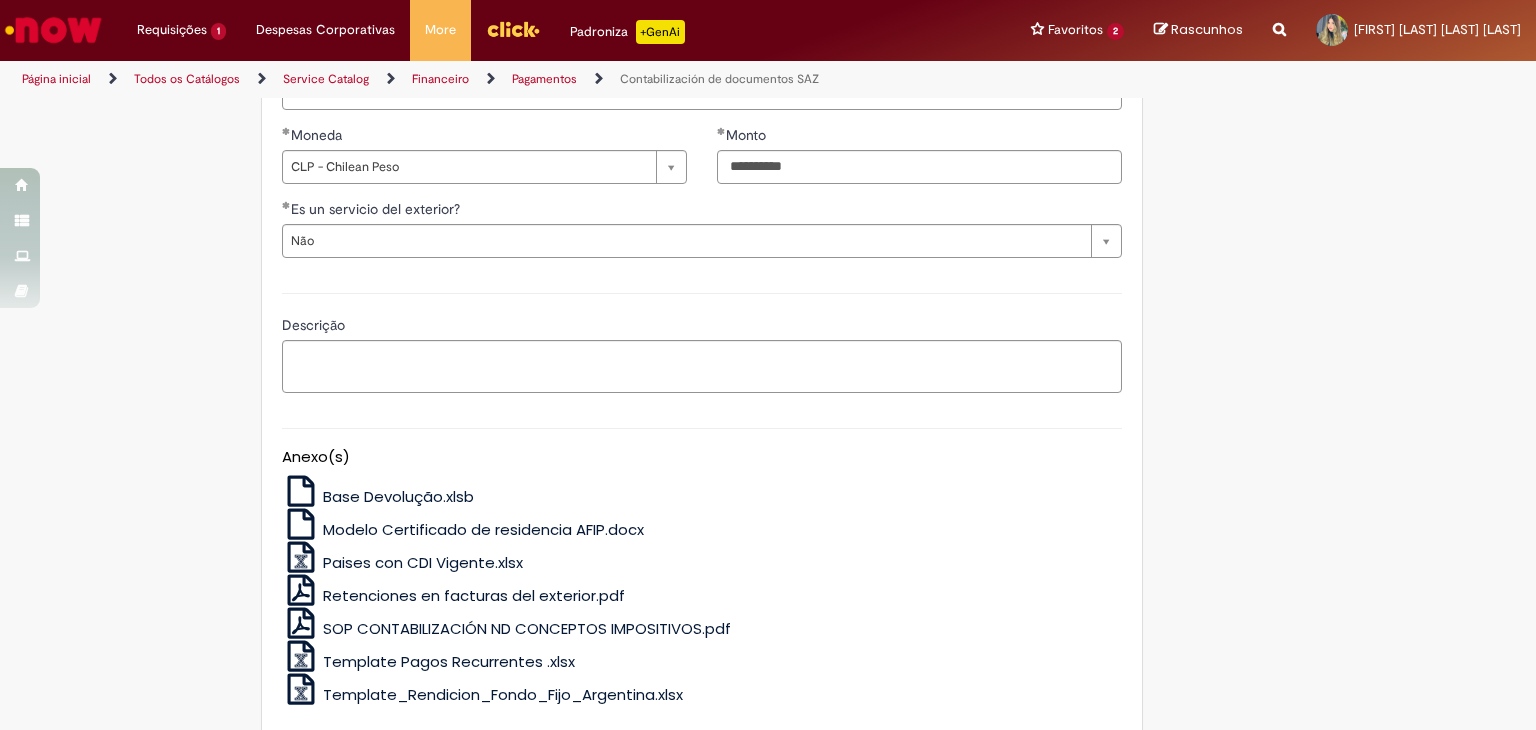 scroll, scrollTop: 2456, scrollLeft: 0, axis: vertical 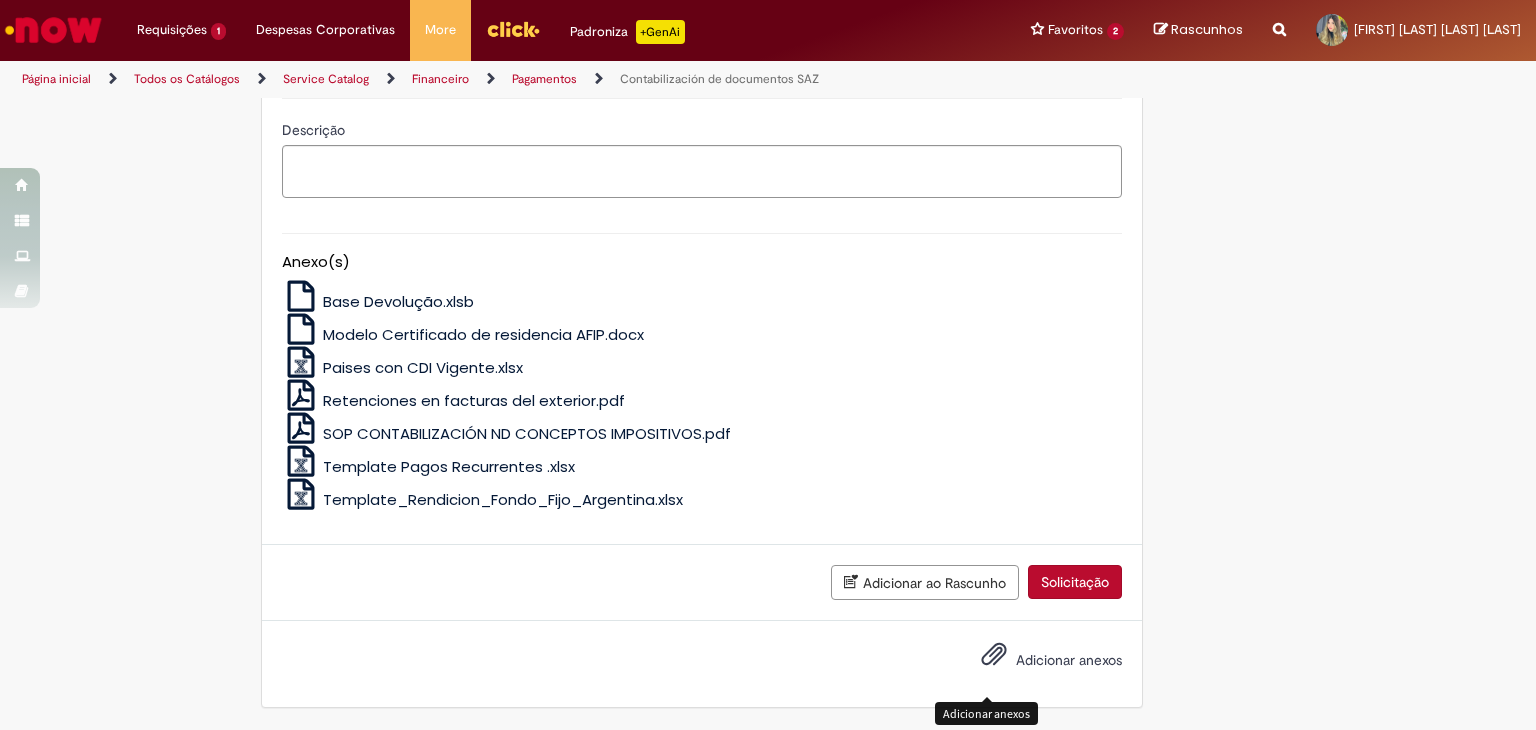 click at bounding box center (994, 655) 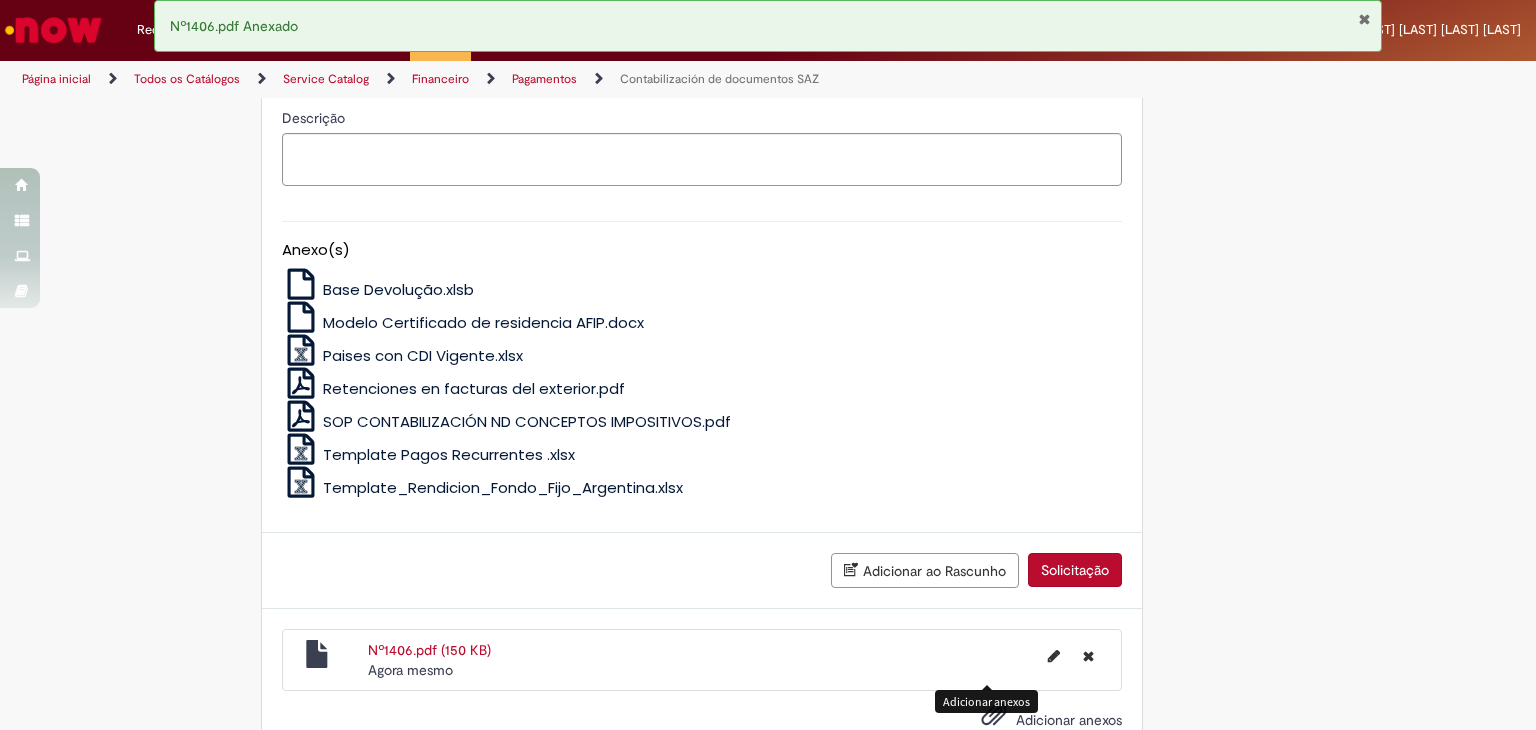 click on "Solicitação" at bounding box center (1075, 570) 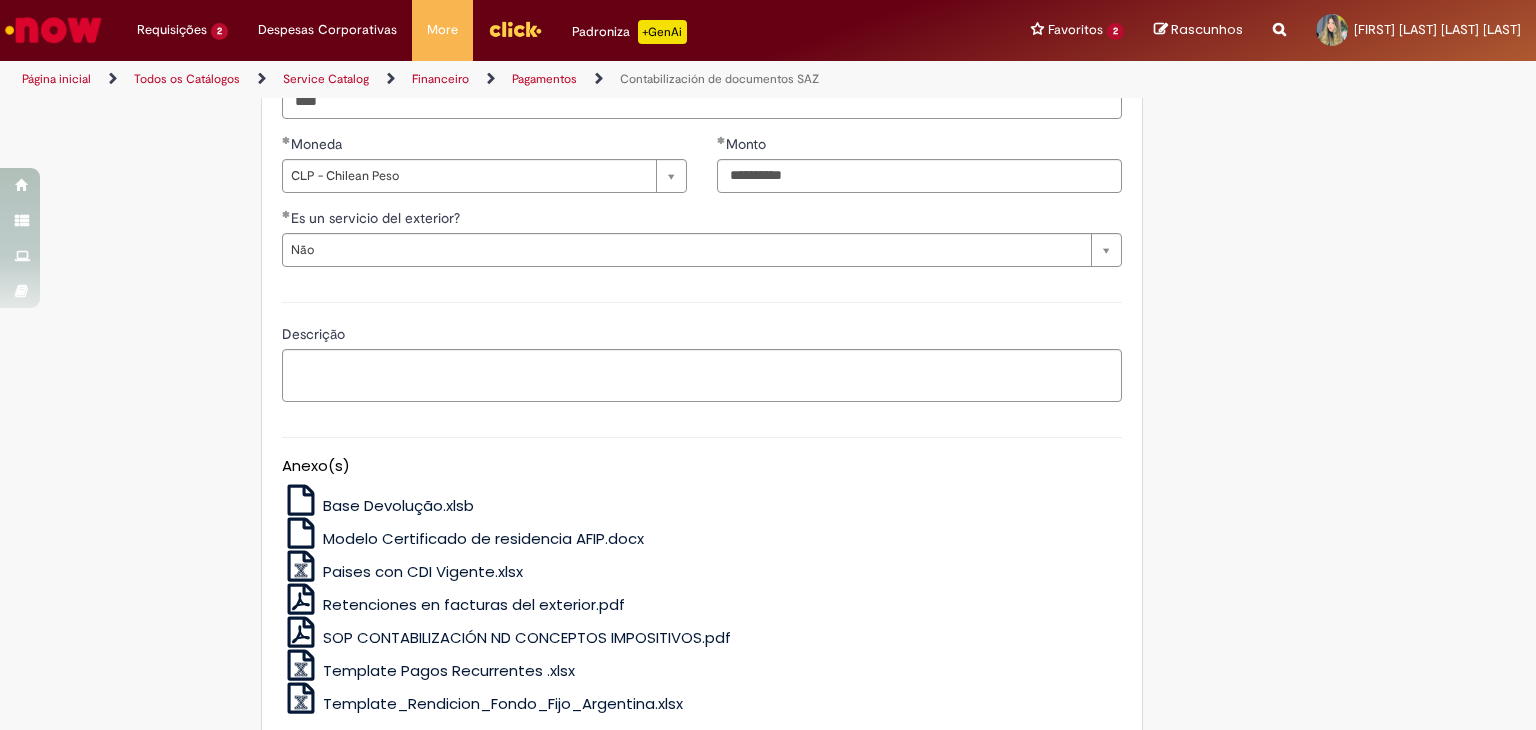 scroll, scrollTop: 2410, scrollLeft: 0, axis: vertical 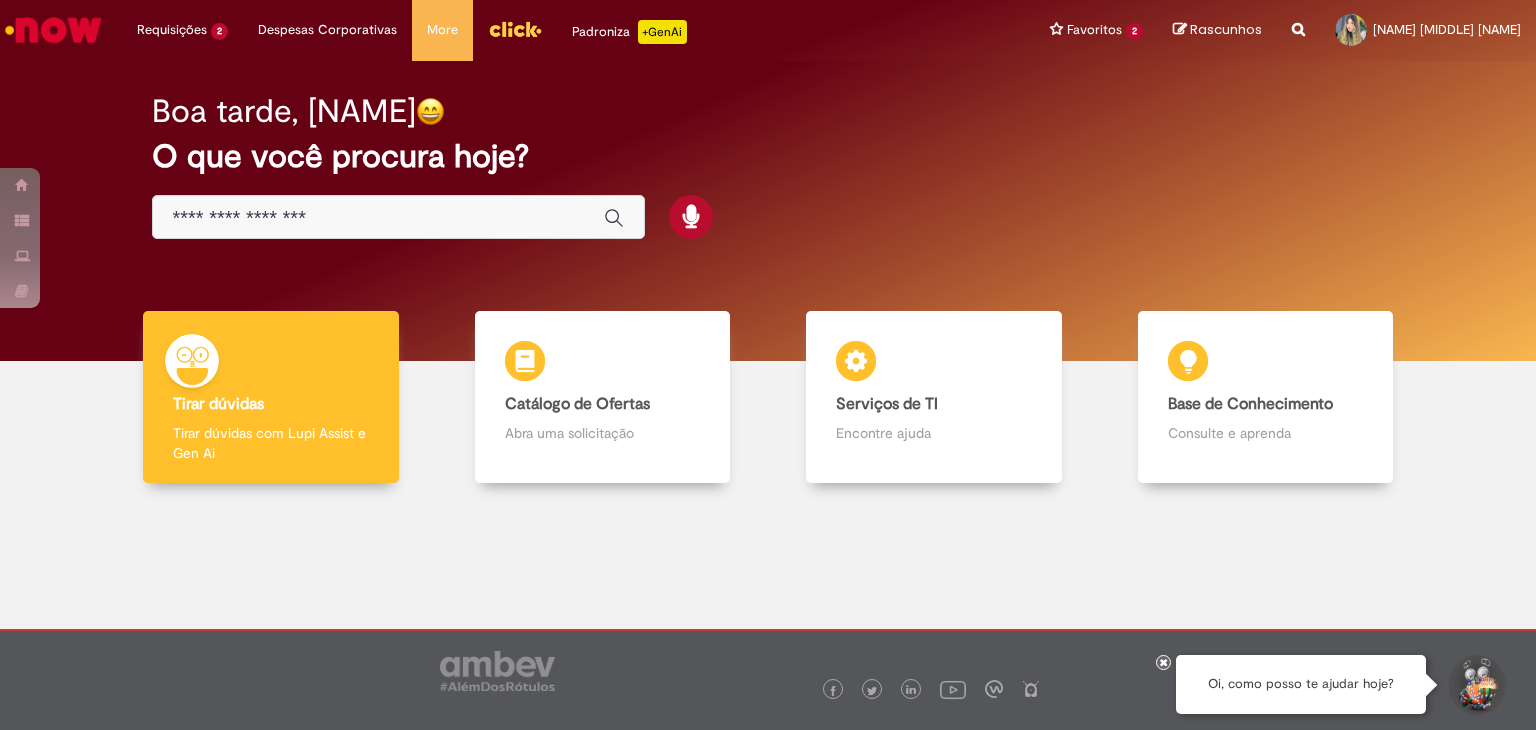 click at bounding box center (398, 217) 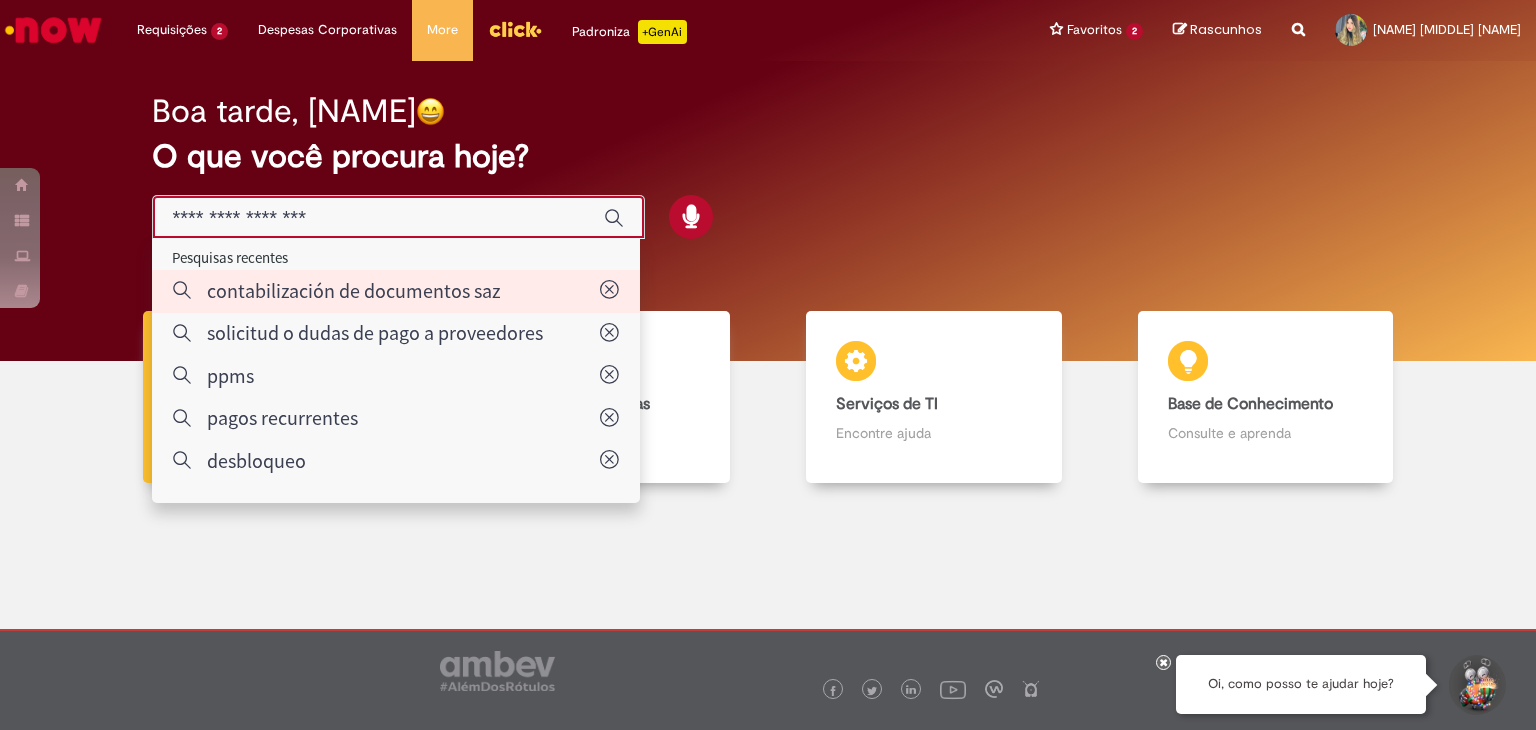 type on "**********" 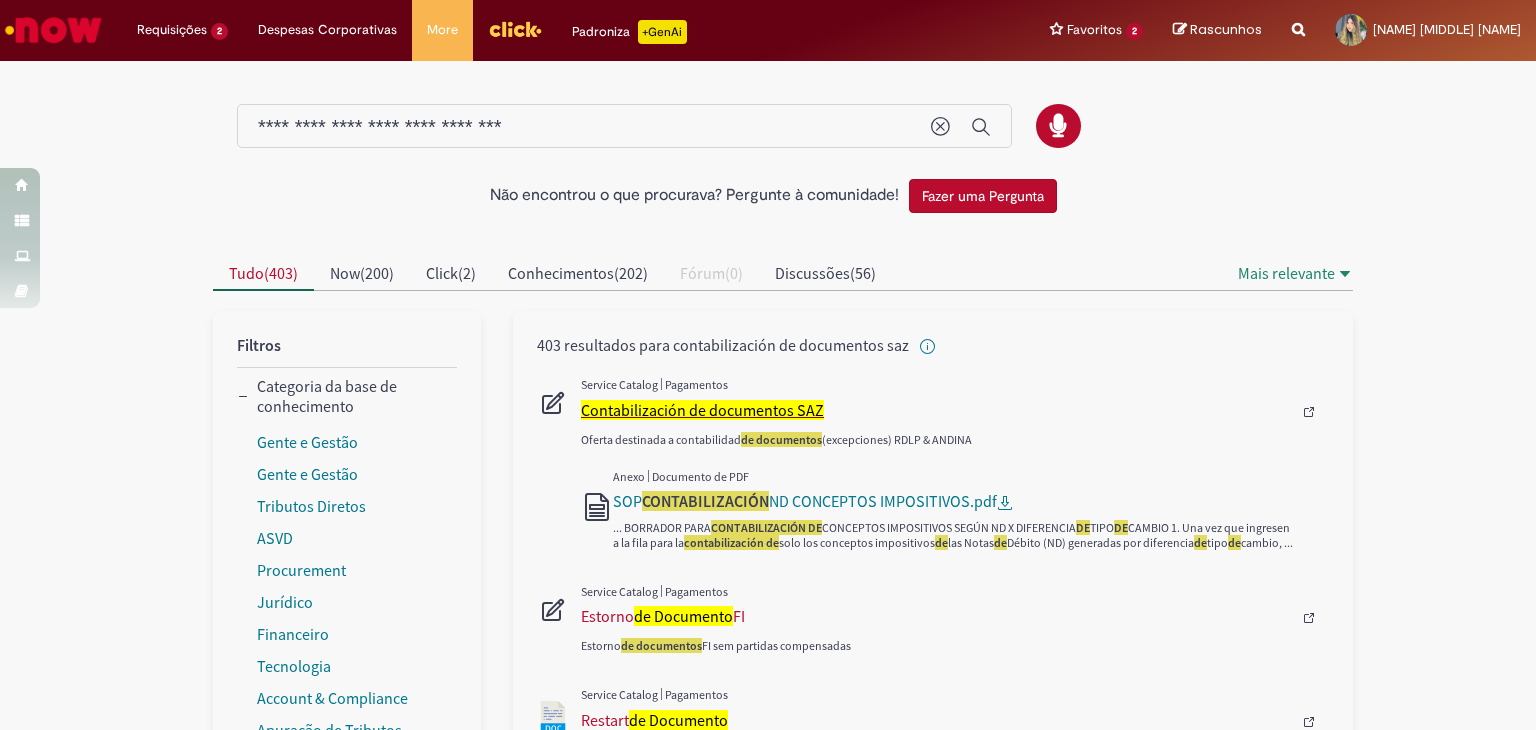 click on "Contabilización de documentos SAZ" at bounding box center [702, 410] 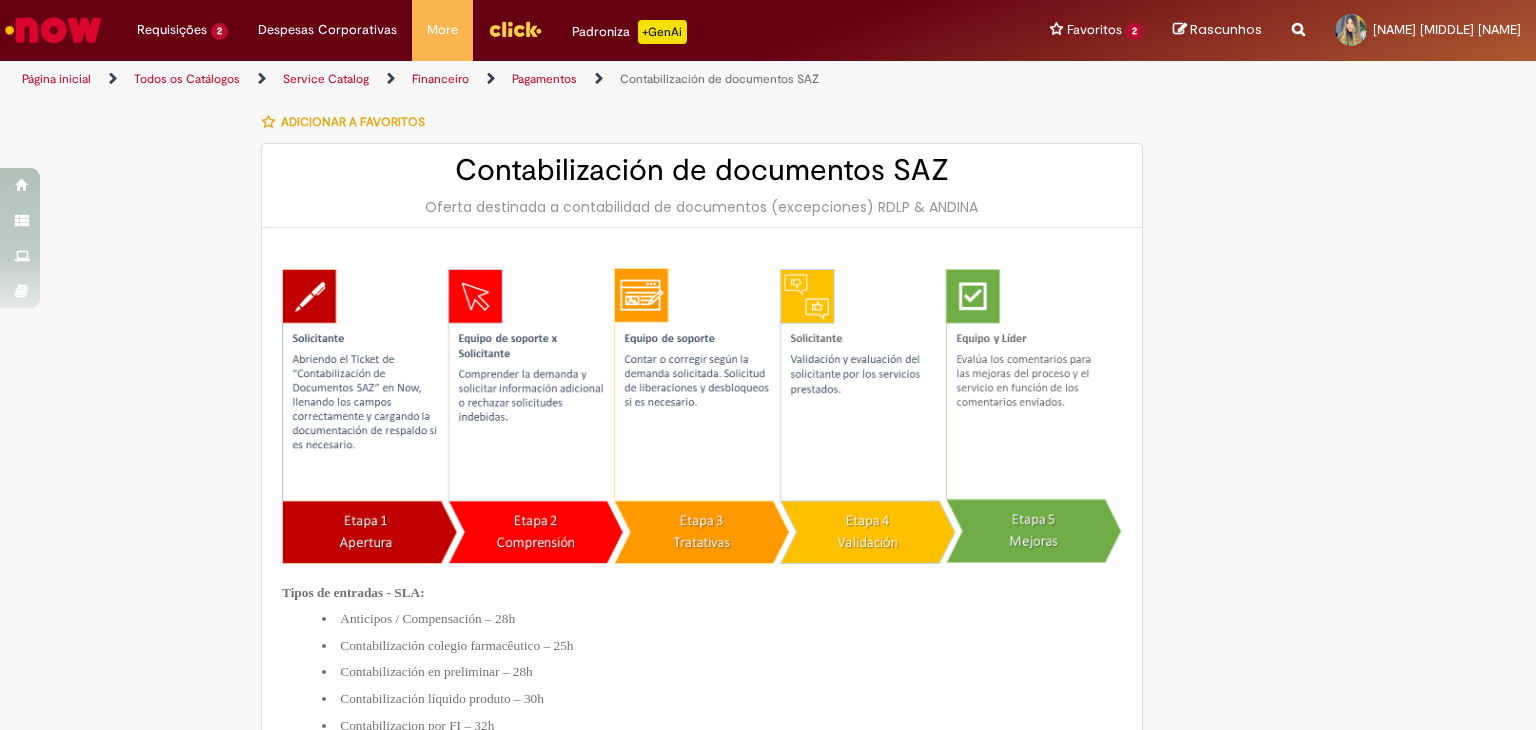 type on "********" 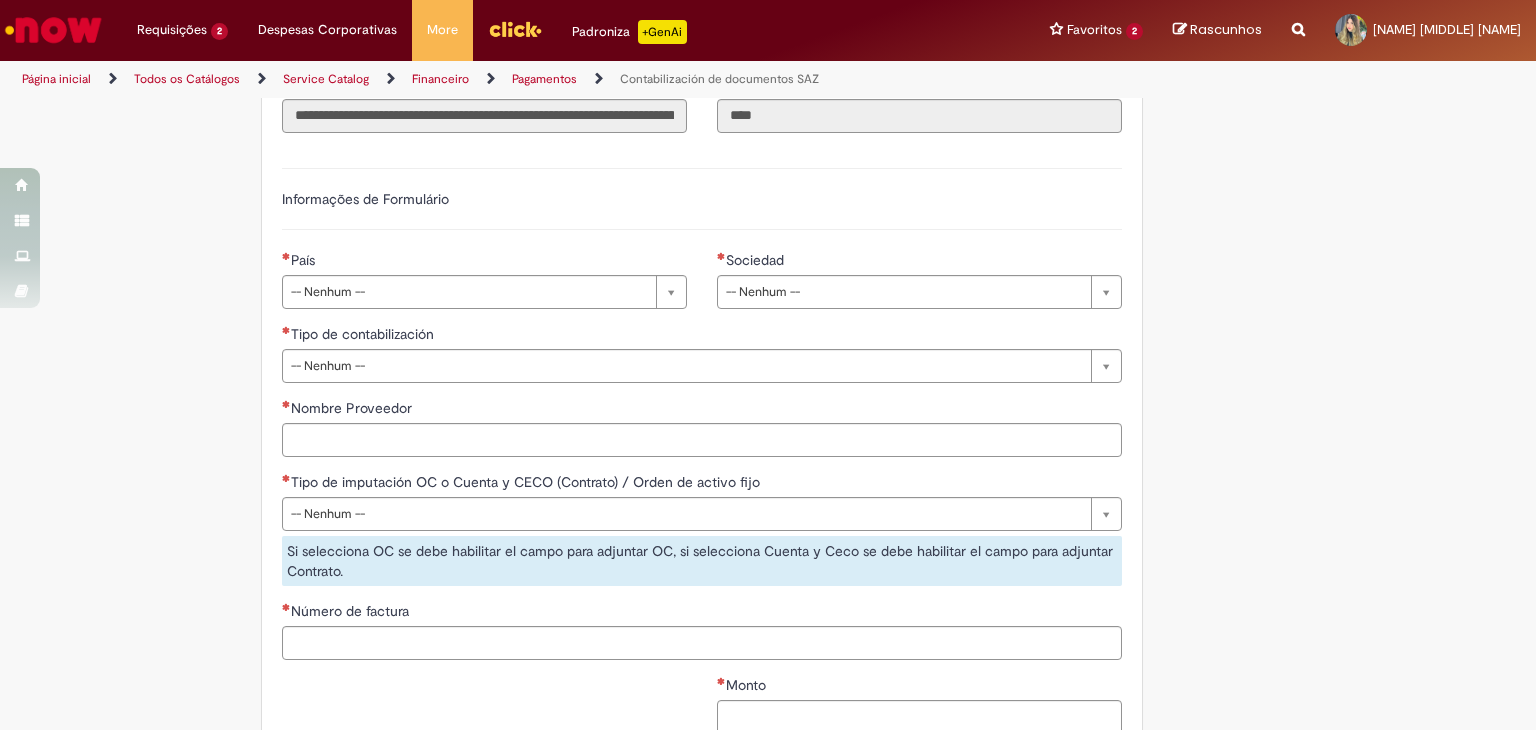 scroll, scrollTop: 1504, scrollLeft: 0, axis: vertical 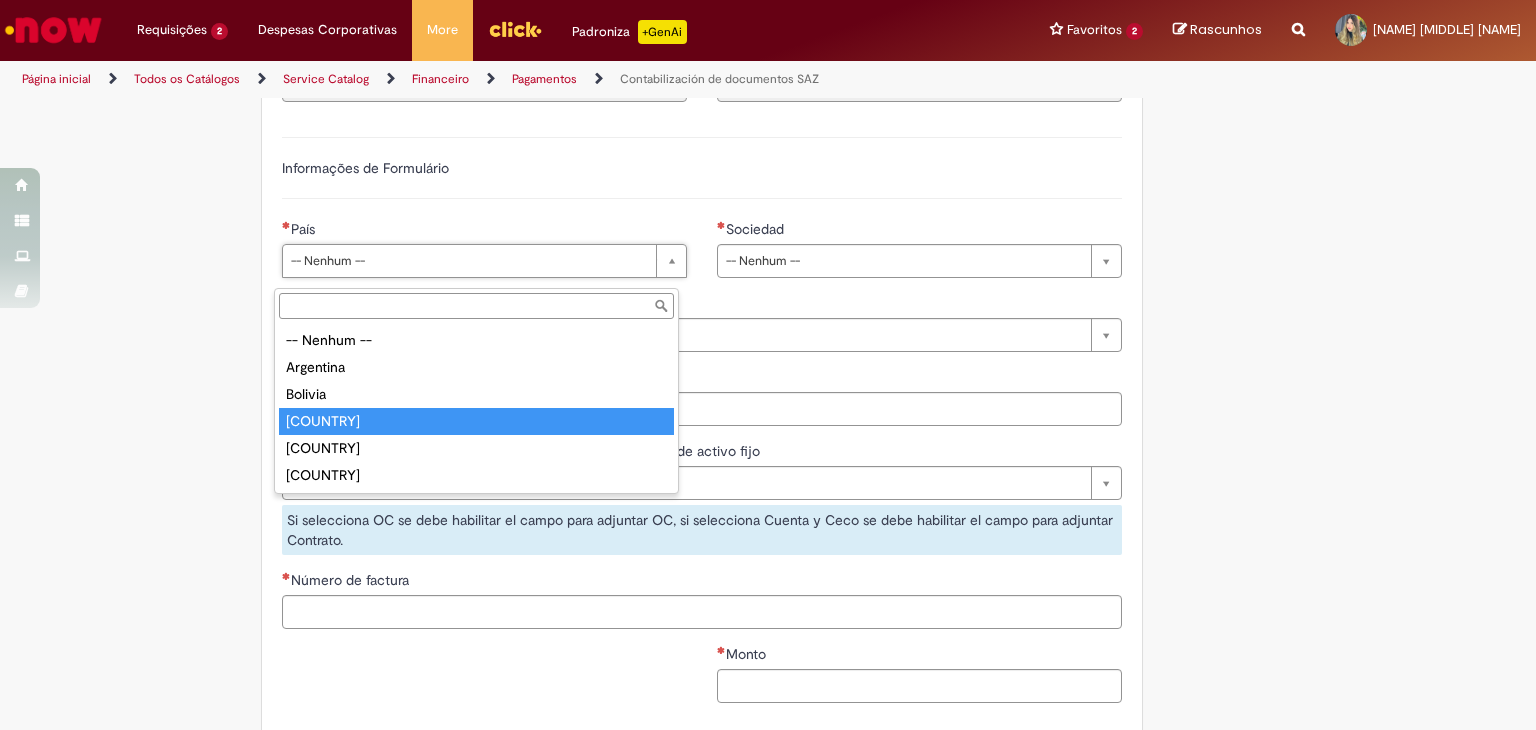 drag, startPoint x: 392, startPoint y: 429, endPoint x: 521, endPoint y: 384, distance: 136.62357 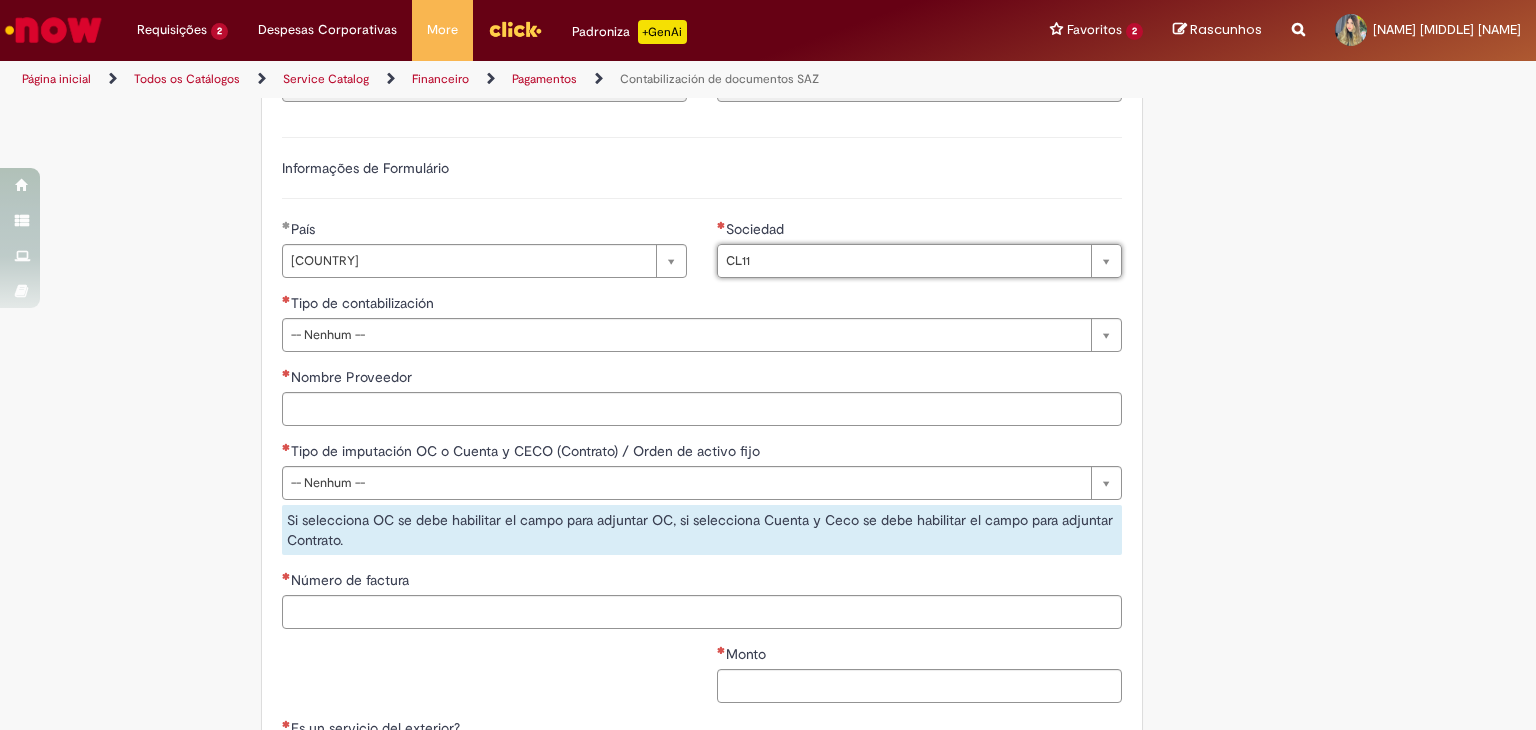 type on "****" 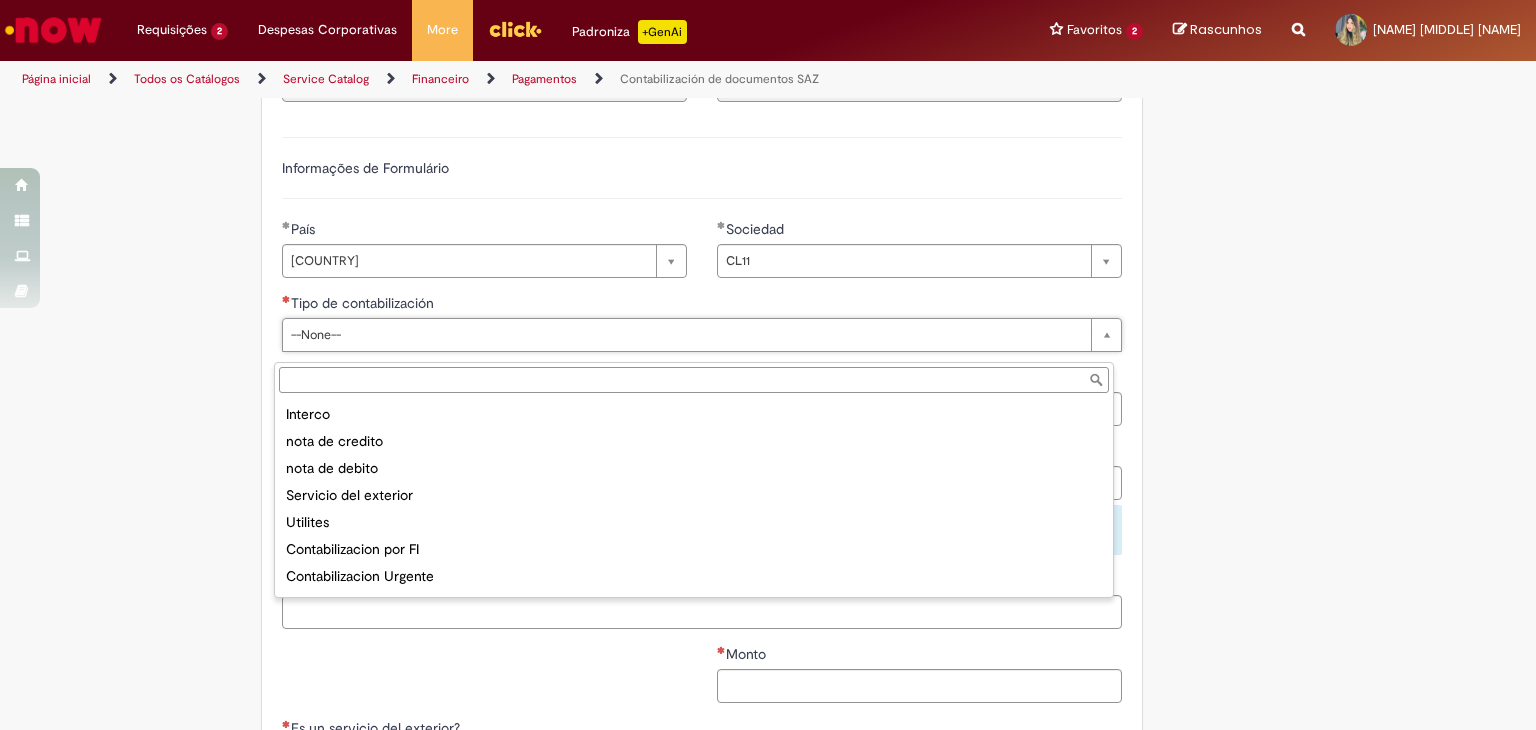 scroll, scrollTop: 240, scrollLeft: 0, axis: vertical 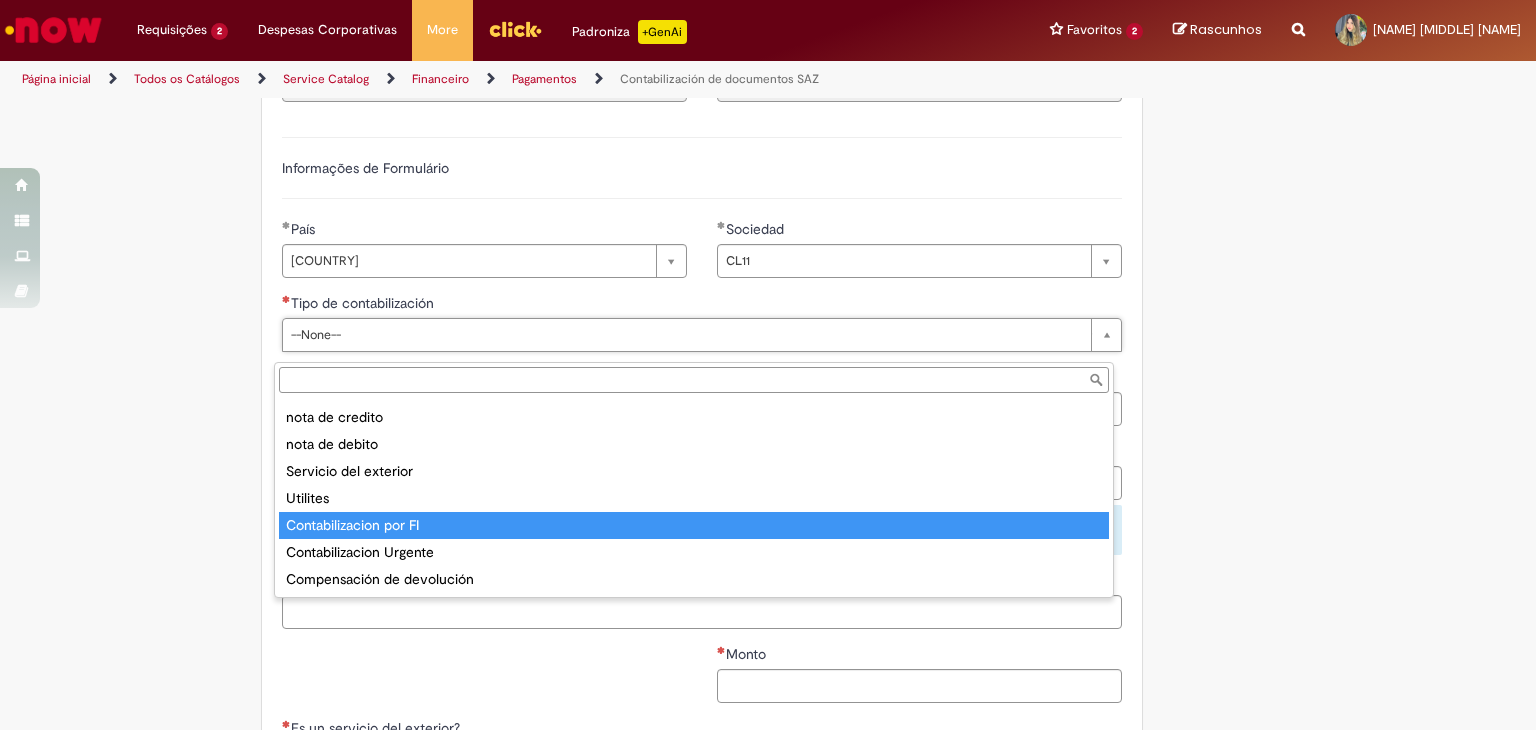 type on "**********" 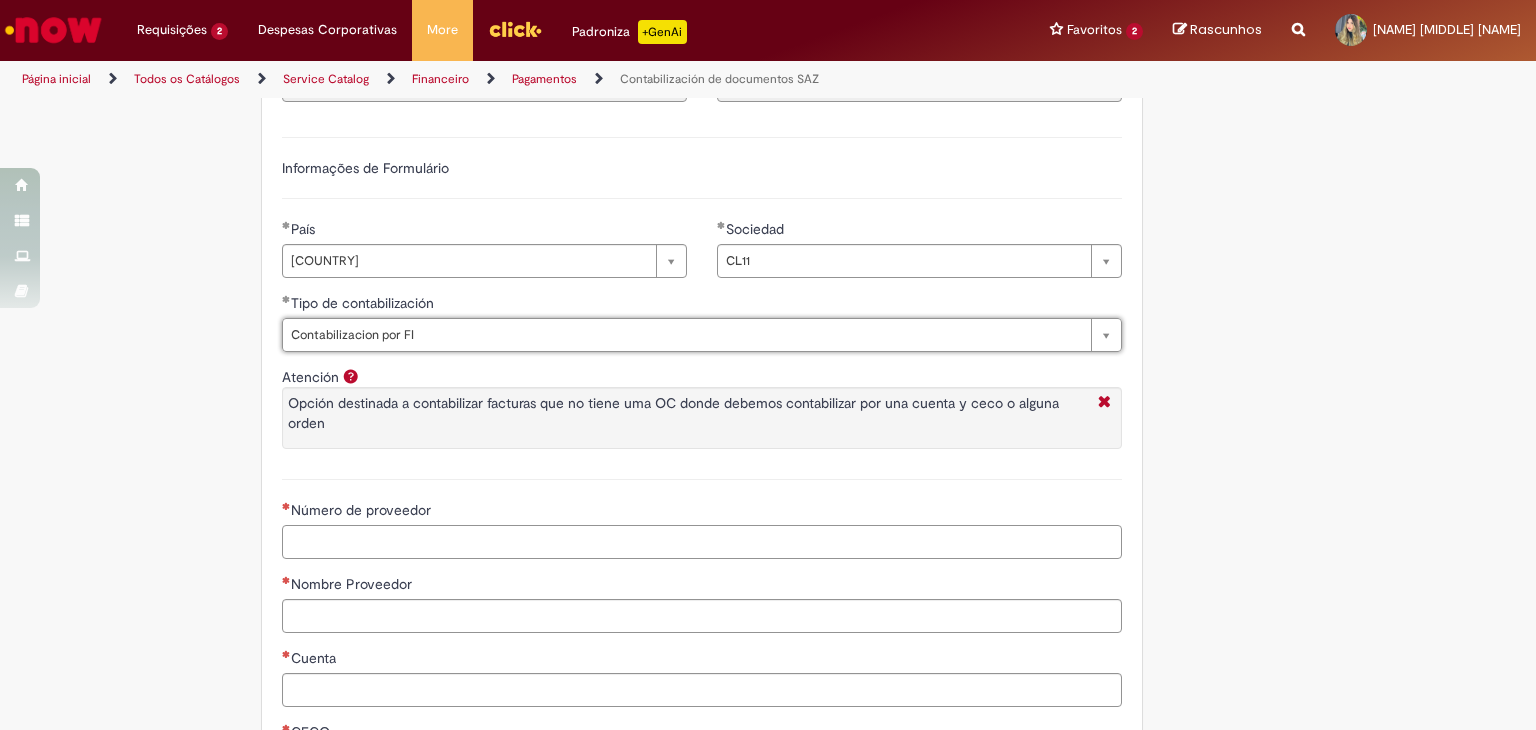 click on "Número de proveedor" at bounding box center (702, 542) 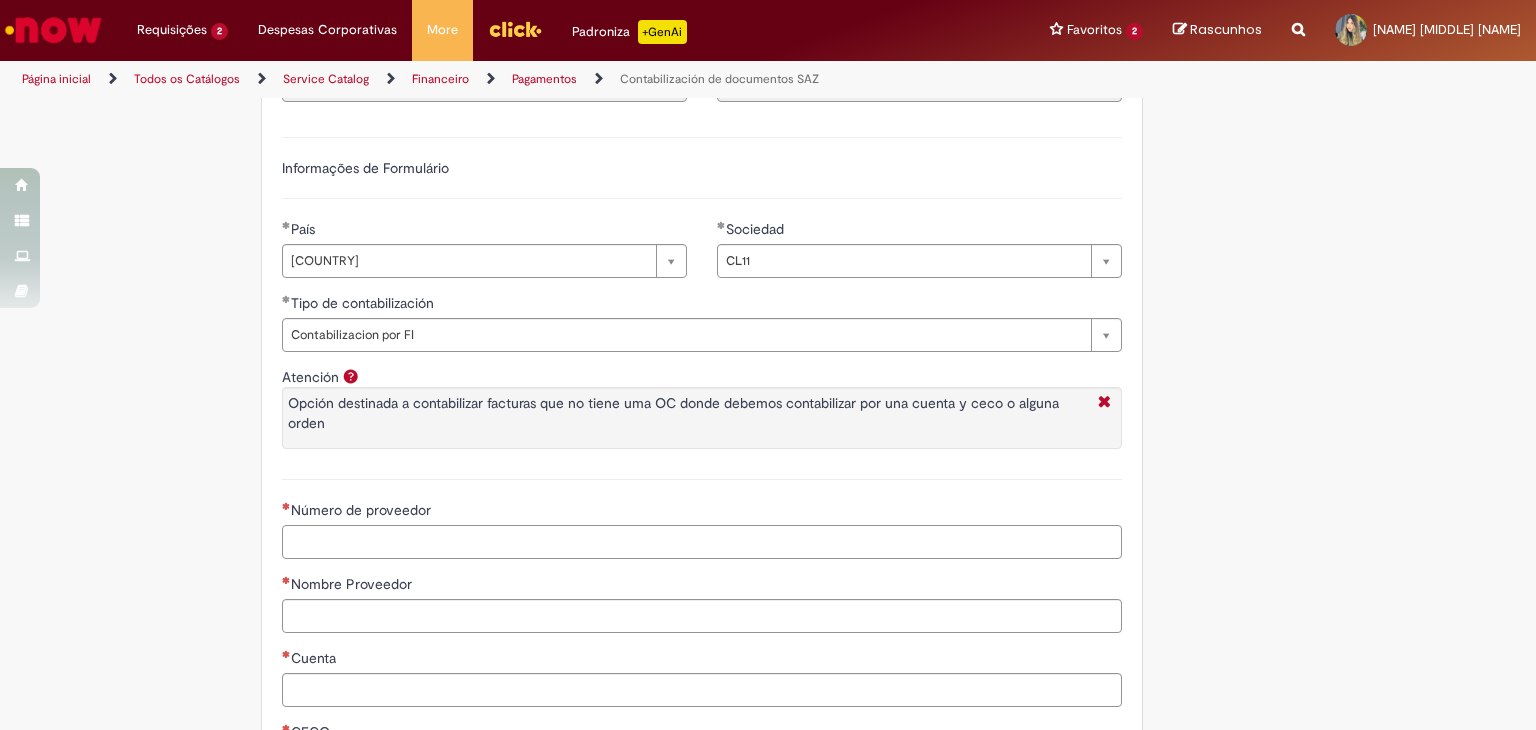 paste on "**********" 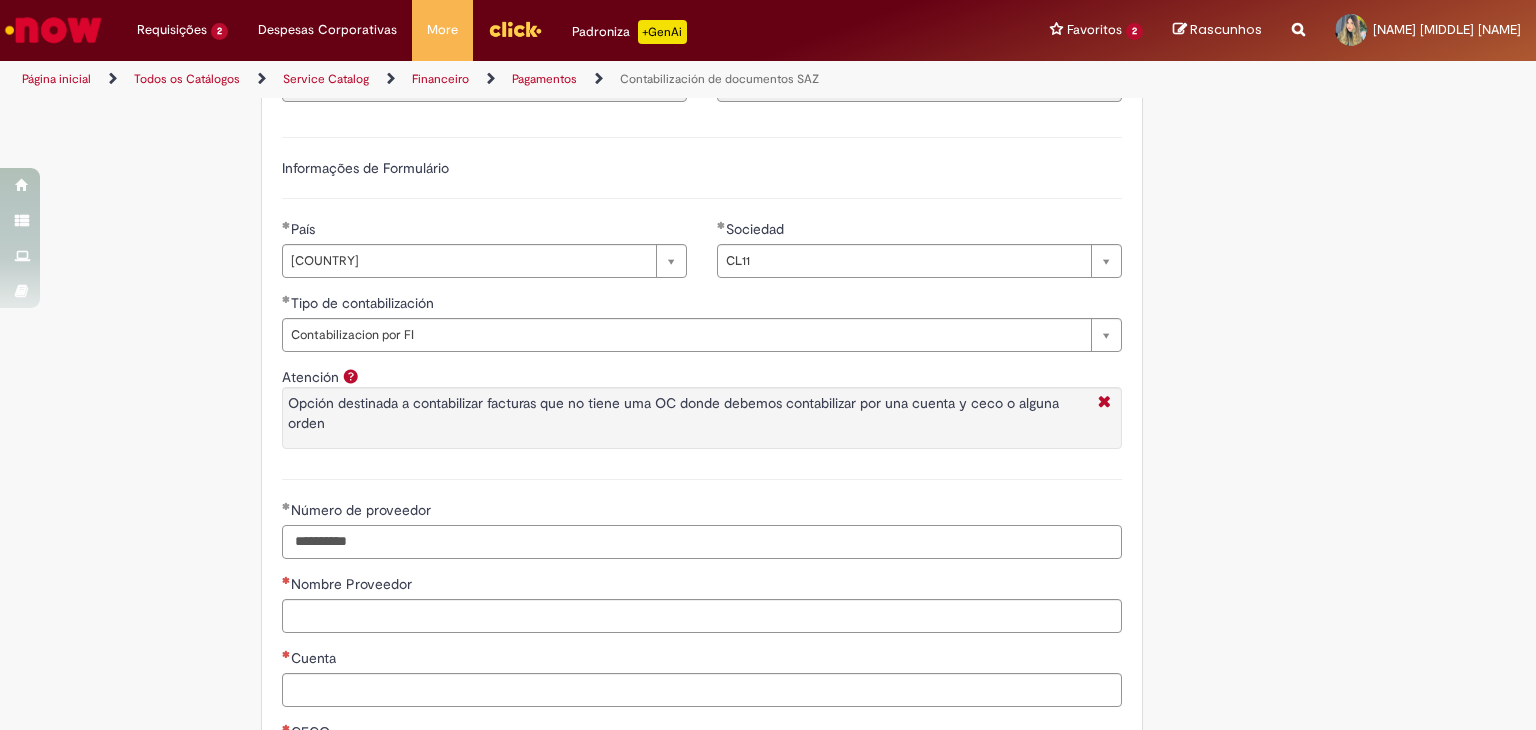 drag, startPoint x: 424, startPoint y: 565, endPoint x: 196, endPoint y: 554, distance: 228.2652 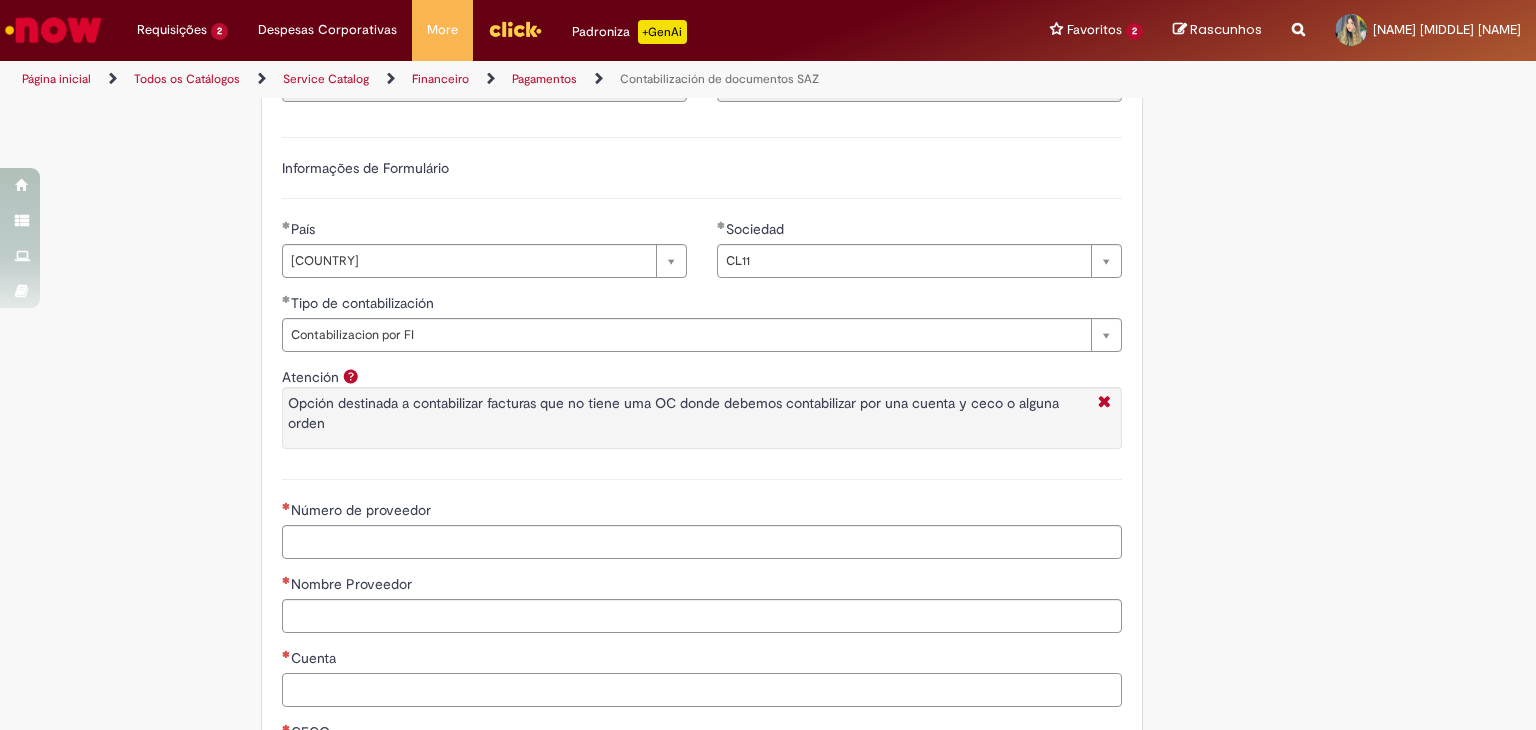 drag, startPoint x: 352, startPoint y: 702, endPoint x: 566, endPoint y: 615, distance: 231.00865 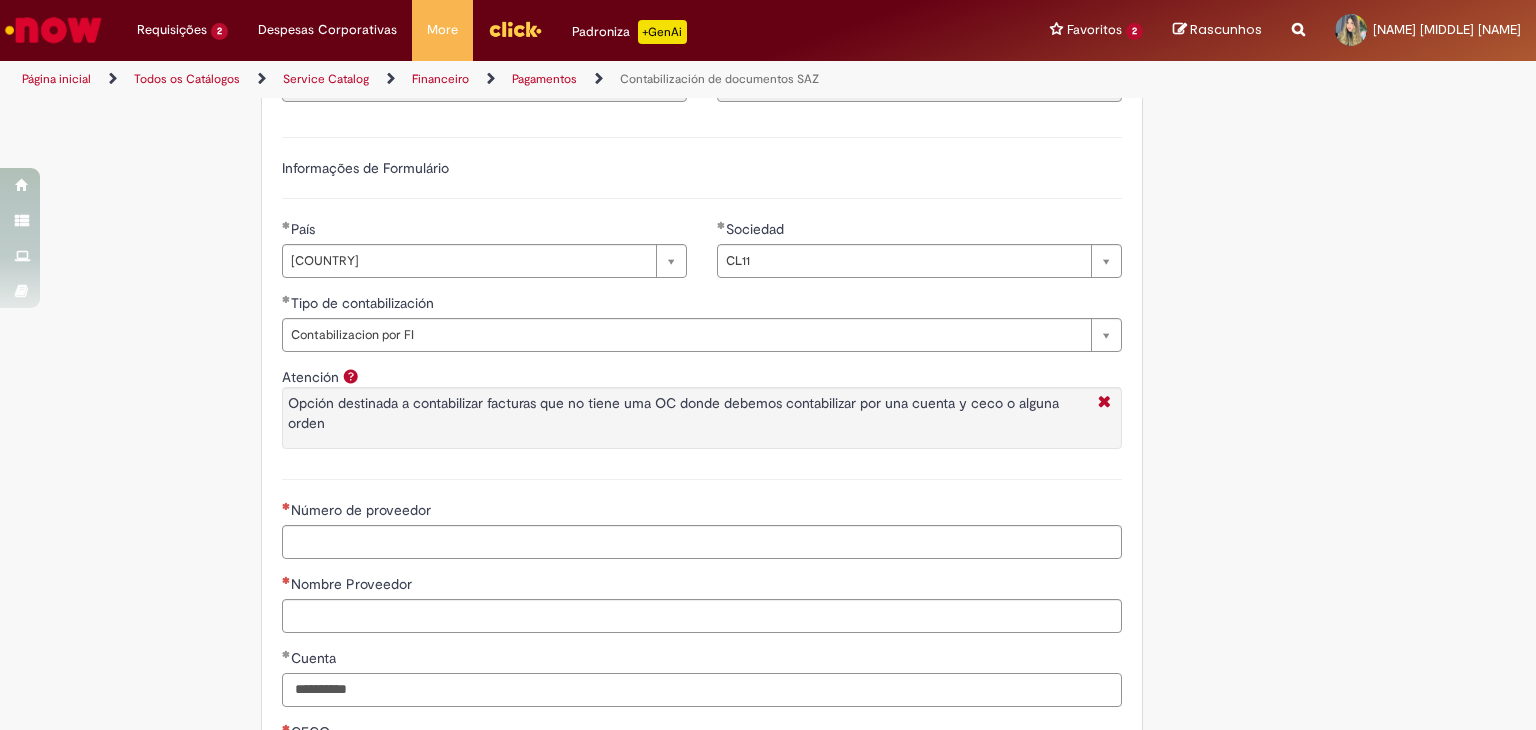 type on "**********" 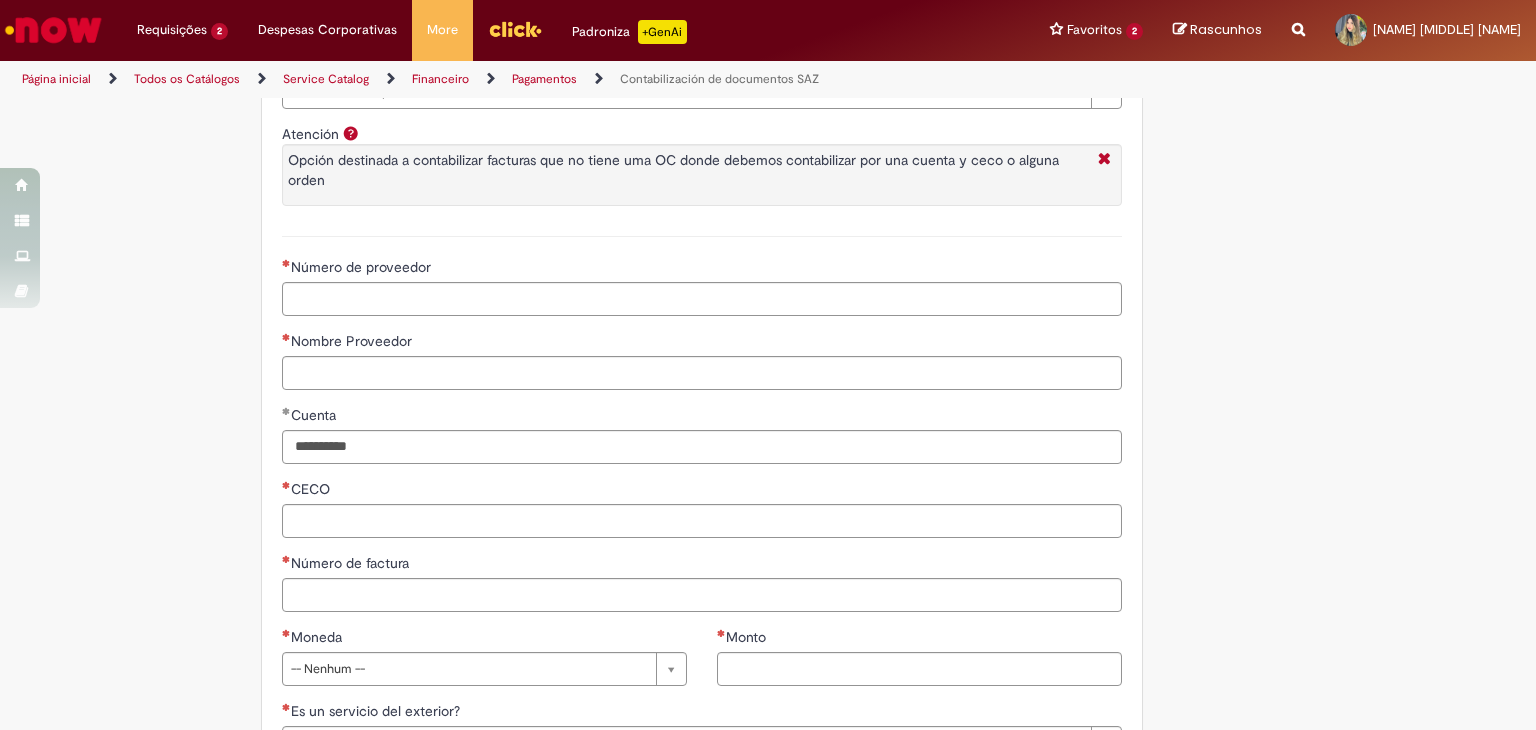 scroll, scrollTop: 1813, scrollLeft: 0, axis: vertical 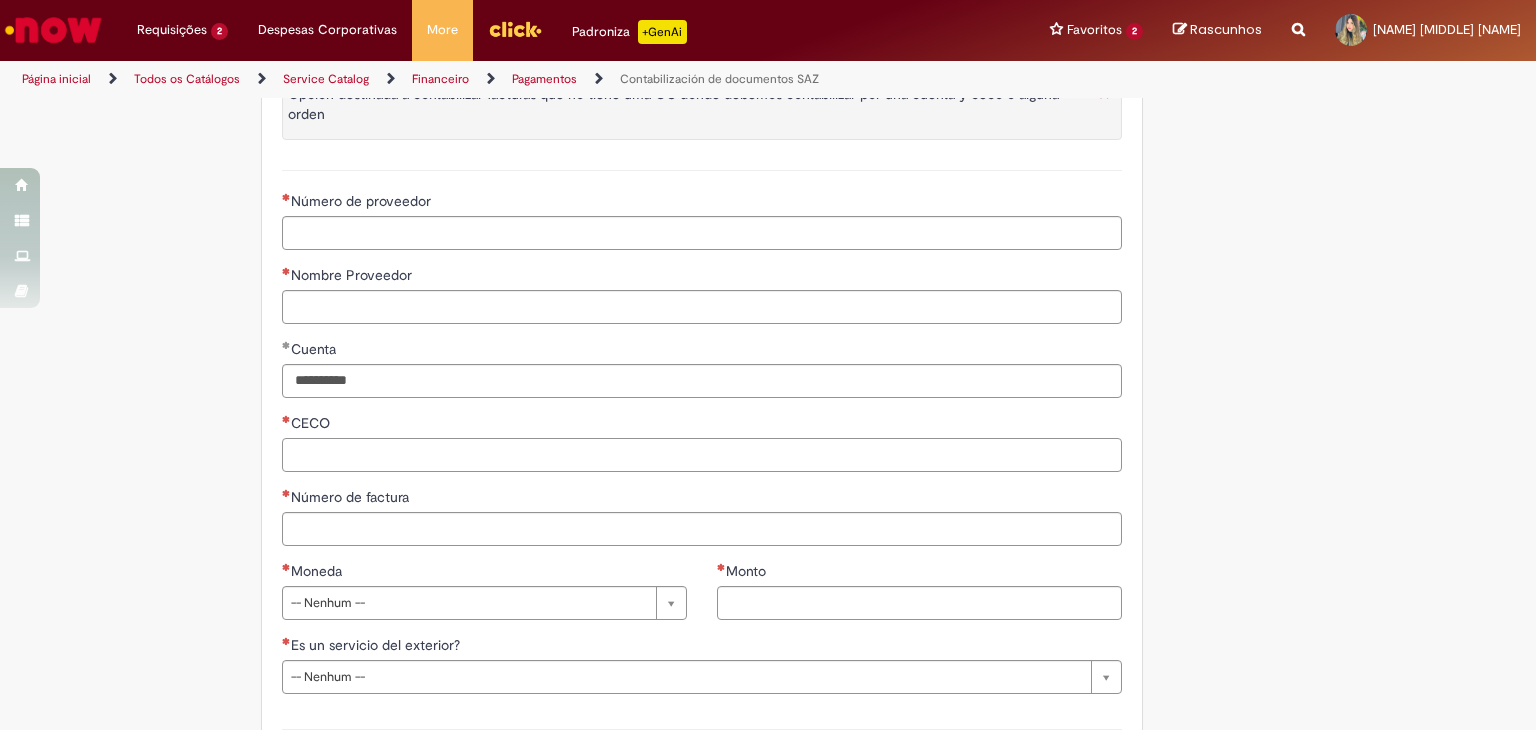 click on "CECO" at bounding box center (702, 455) 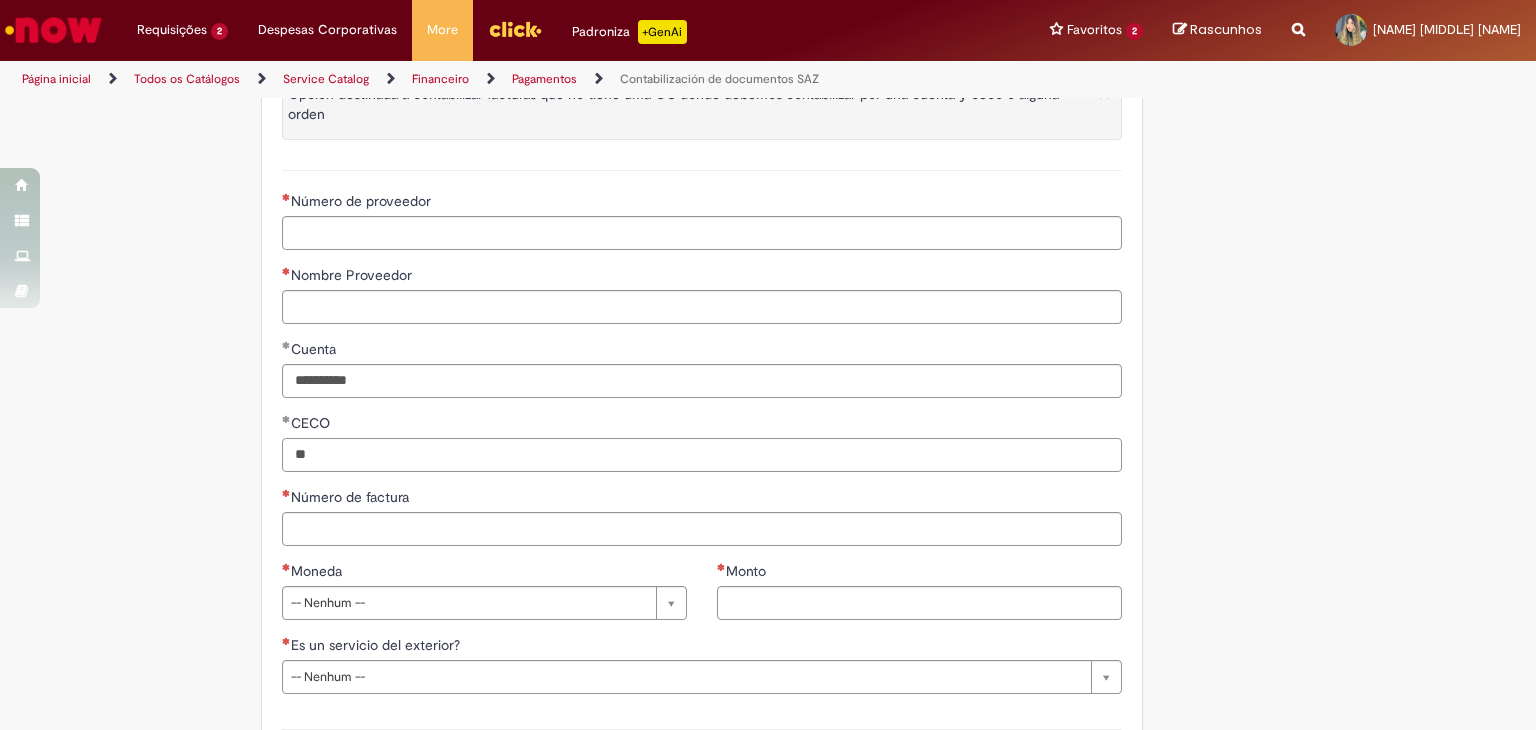 type on "**" 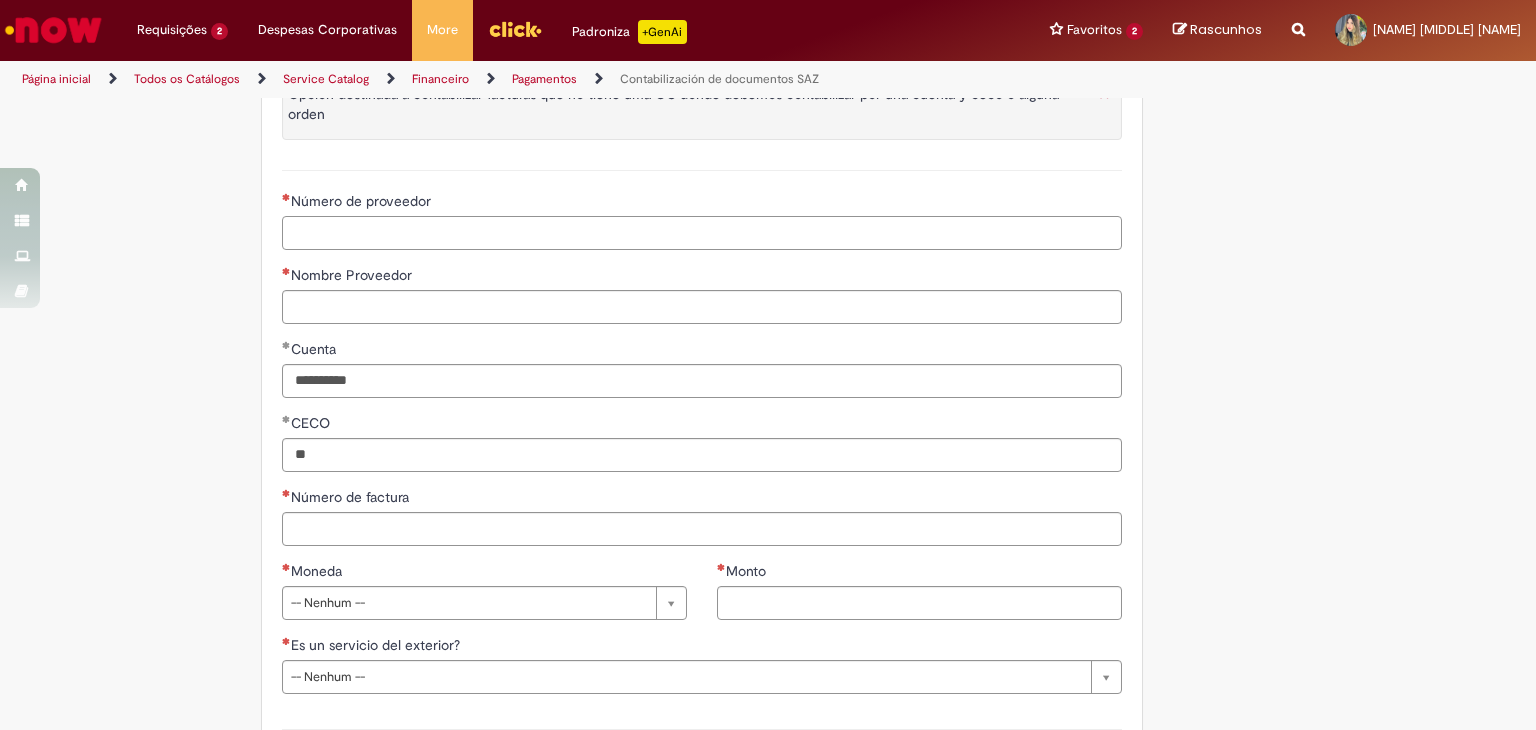 click on "Número de proveedor" at bounding box center [702, 233] 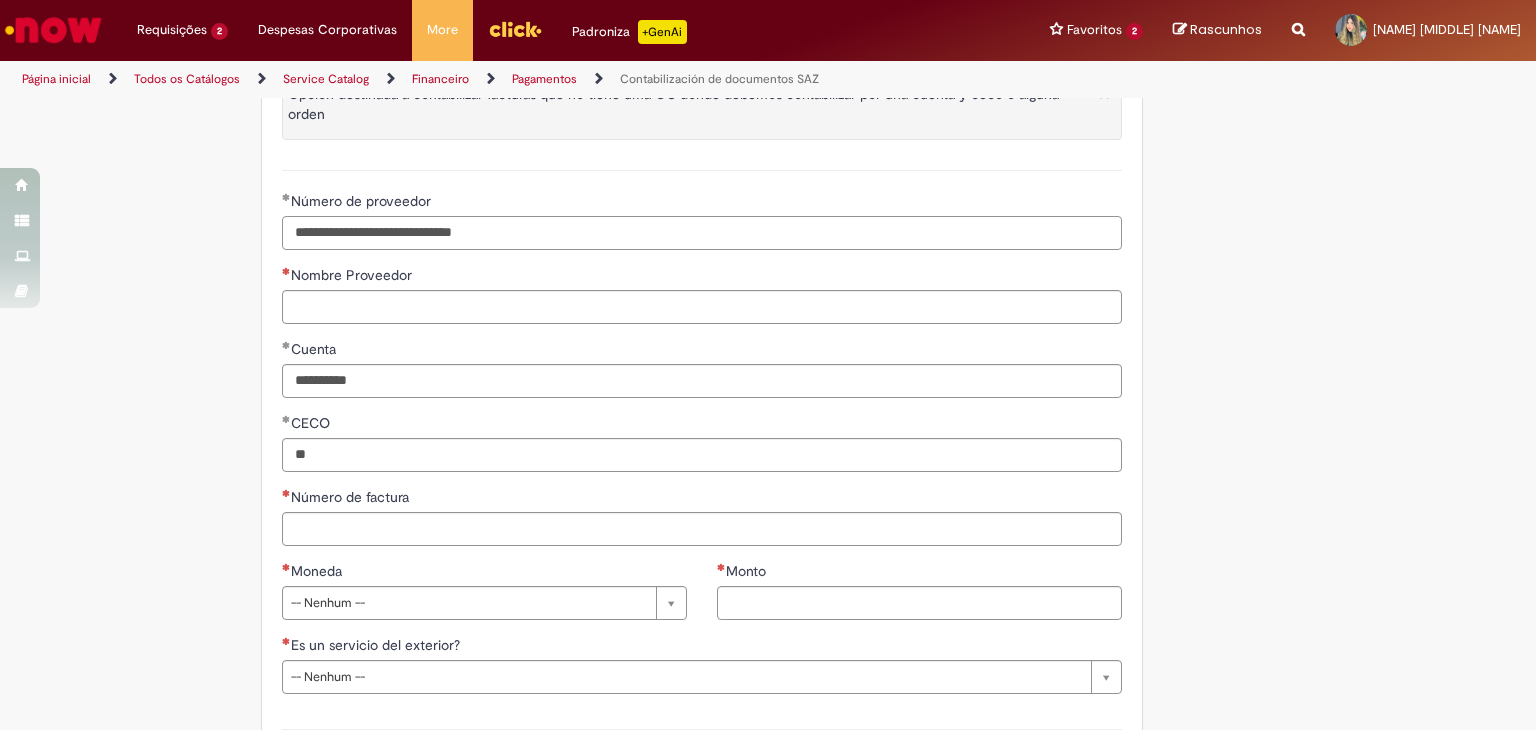 click on "**********" at bounding box center (702, 233) 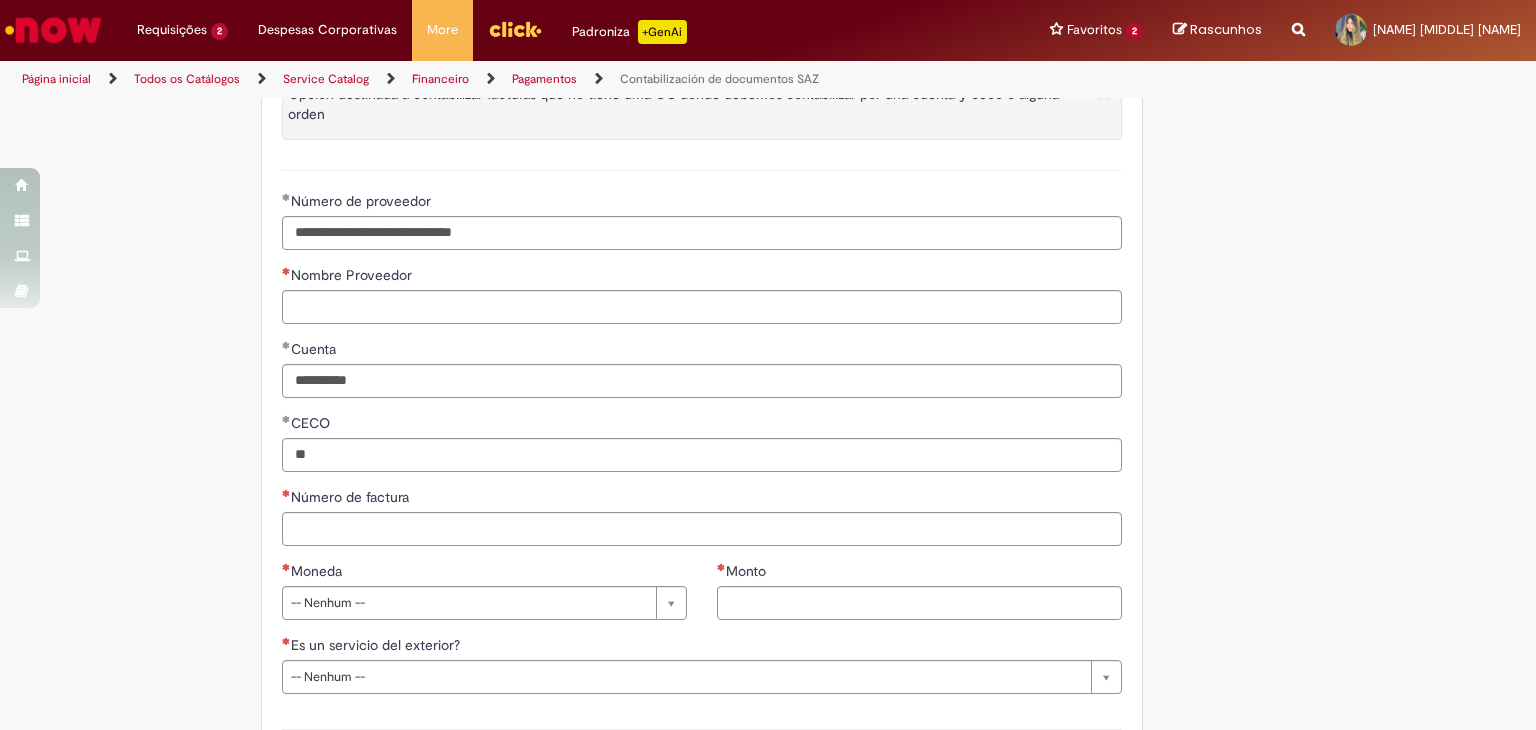 click on "Cuenta" at bounding box center [702, 351] 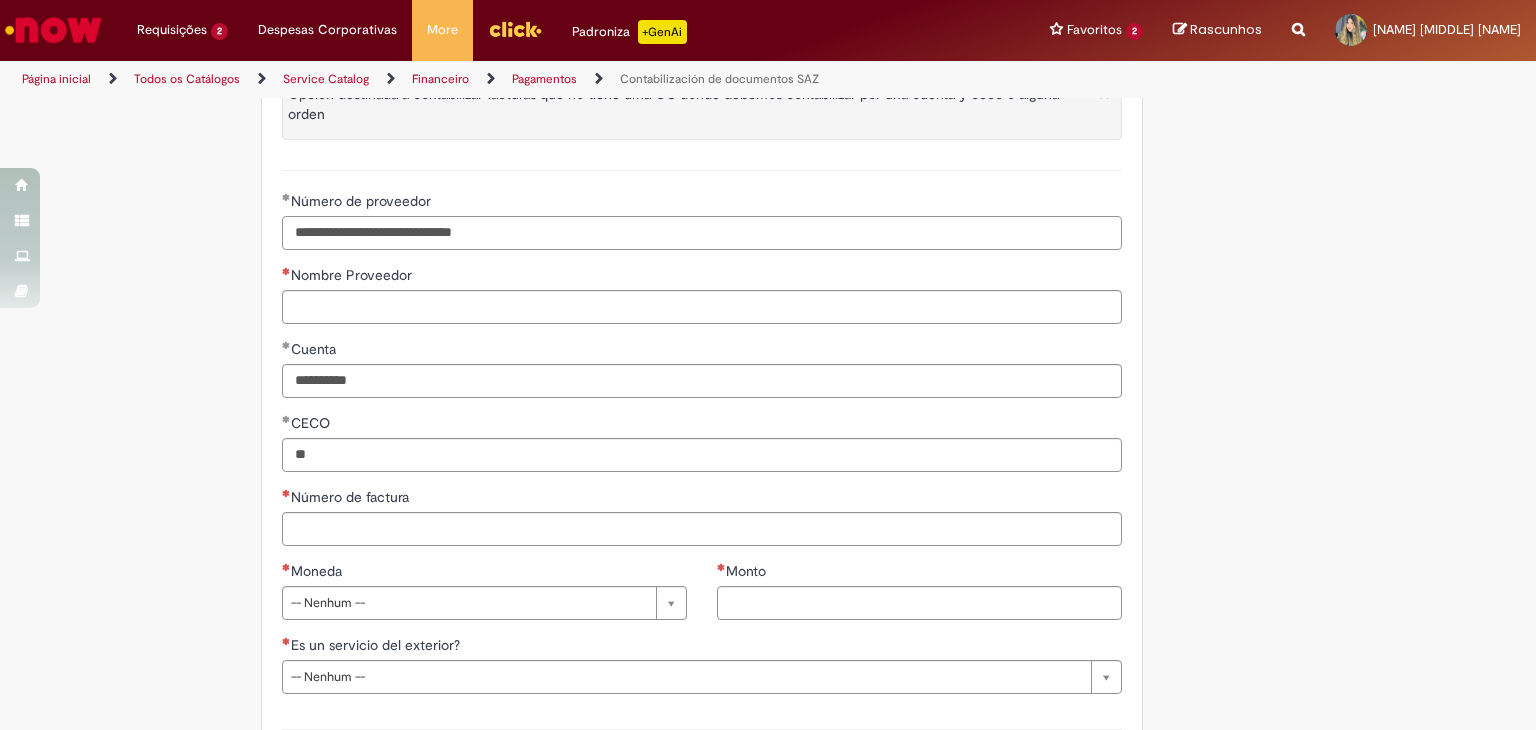 drag, startPoint x: 560, startPoint y: 242, endPoint x: 337, endPoint y: 245, distance: 223.02017 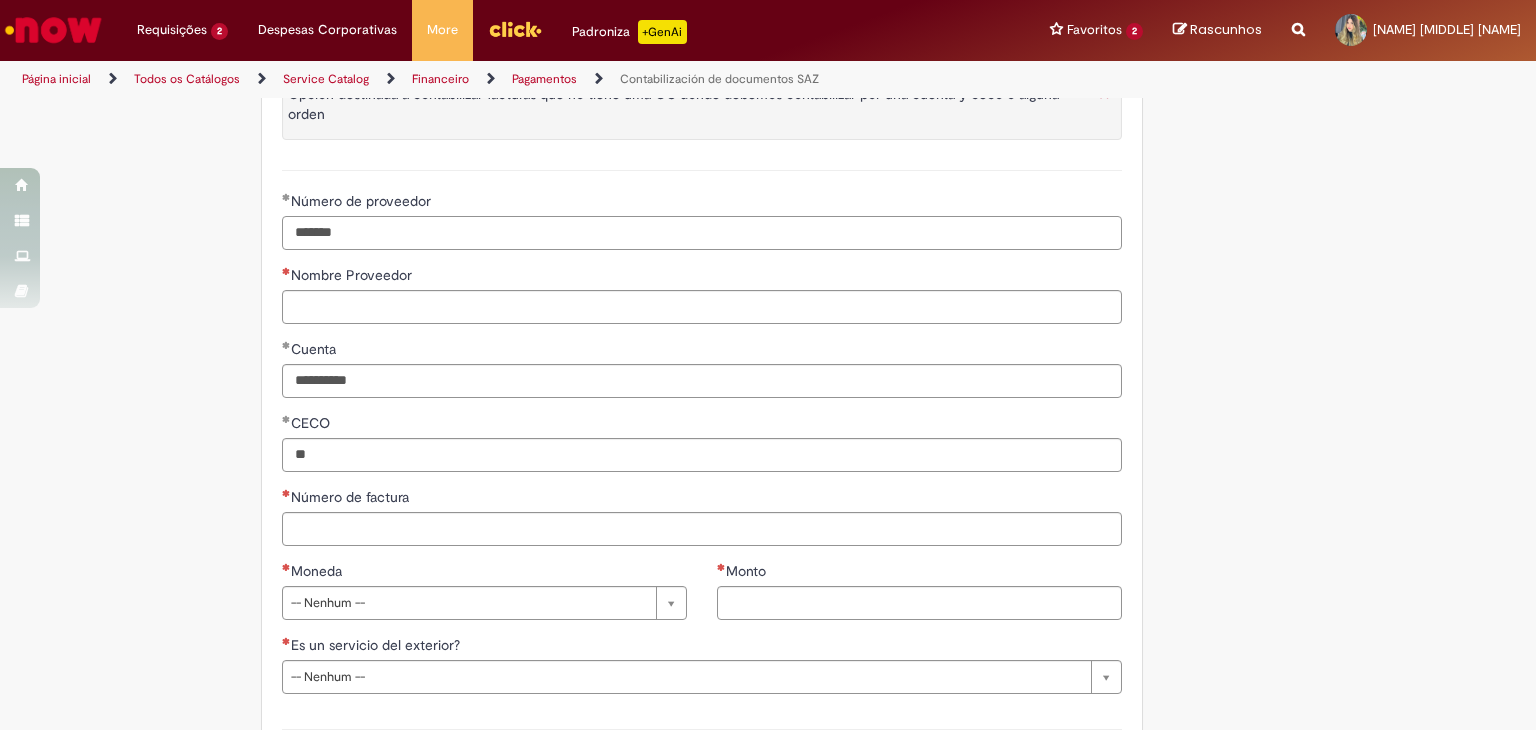 type on "******" 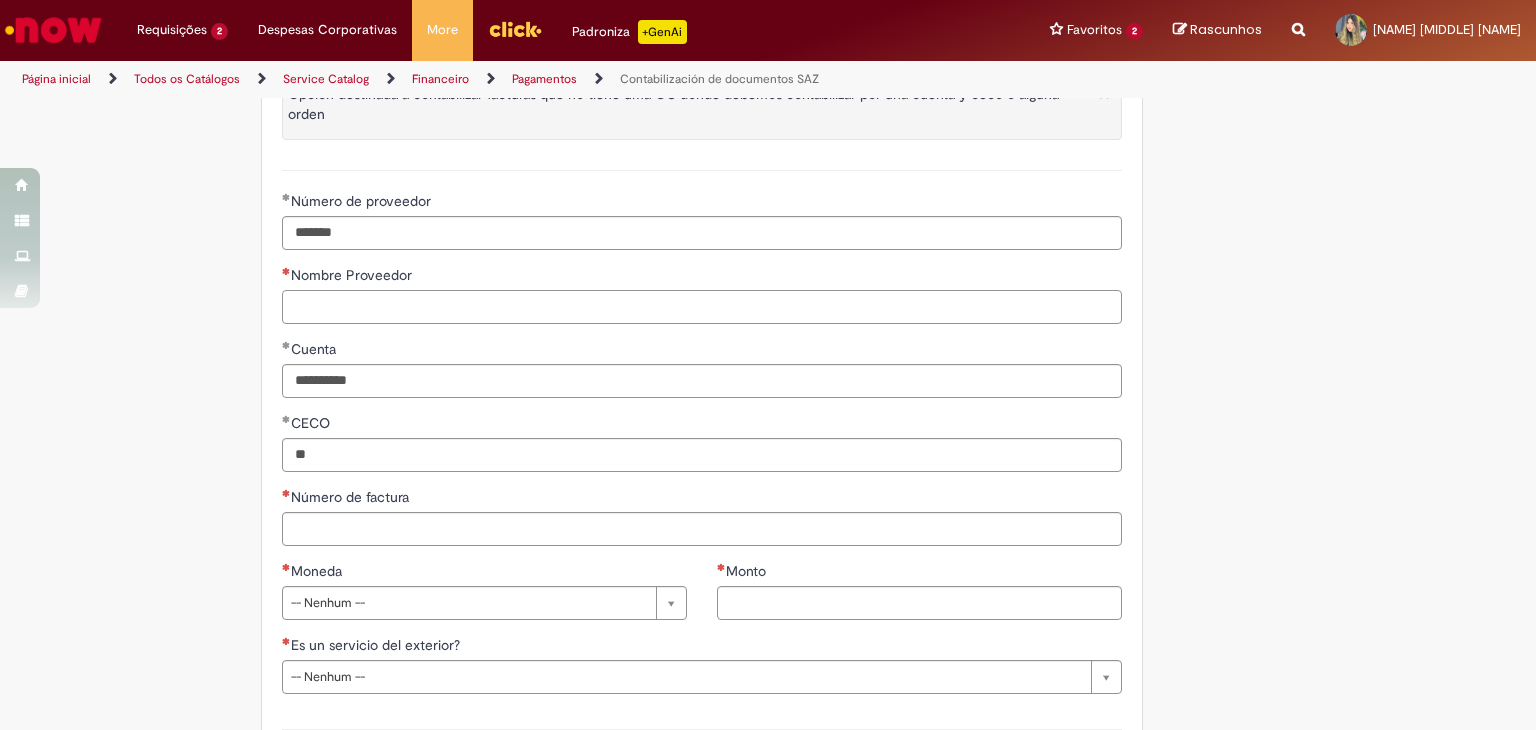 click on "Nombre Proveedor" at bounding box center [702, 307] 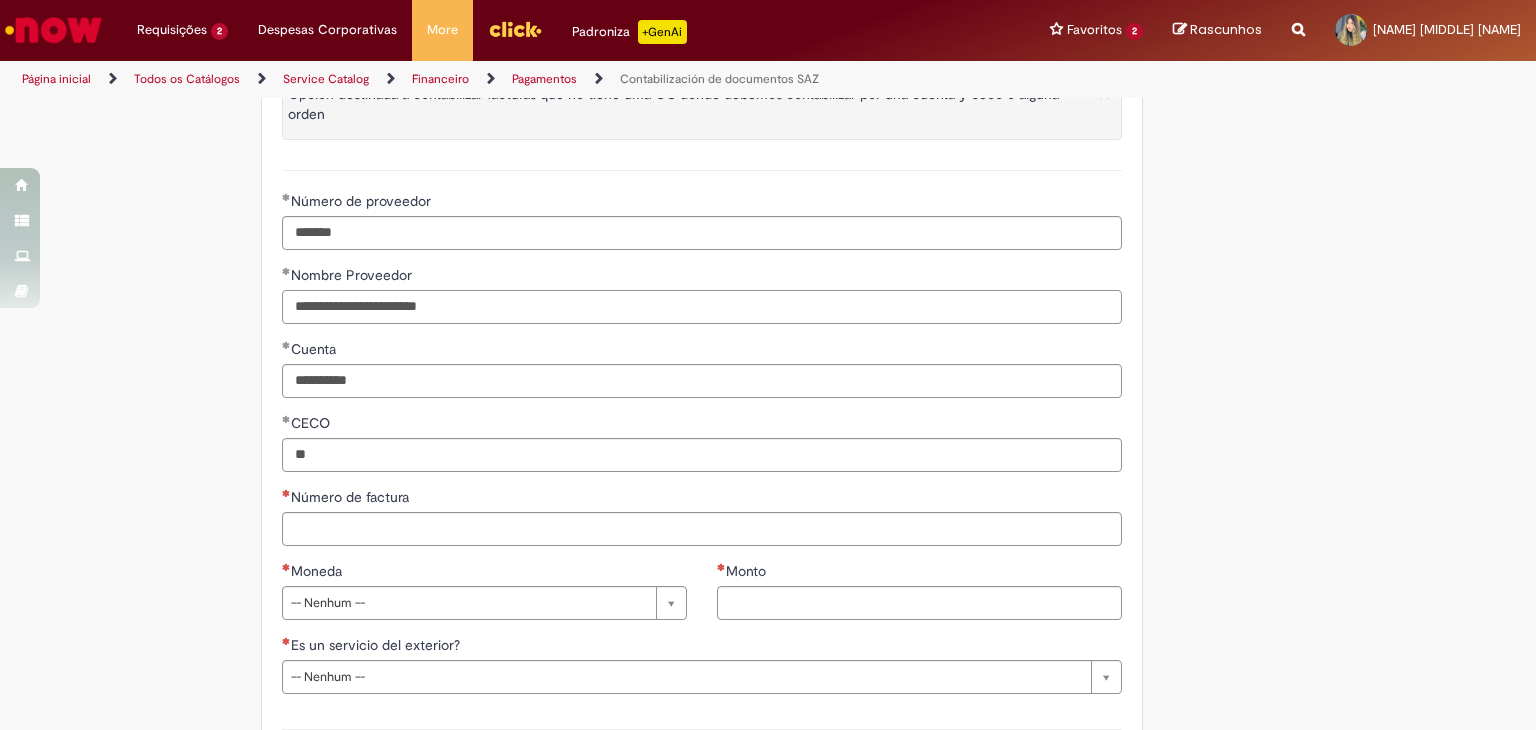 type on "**********" 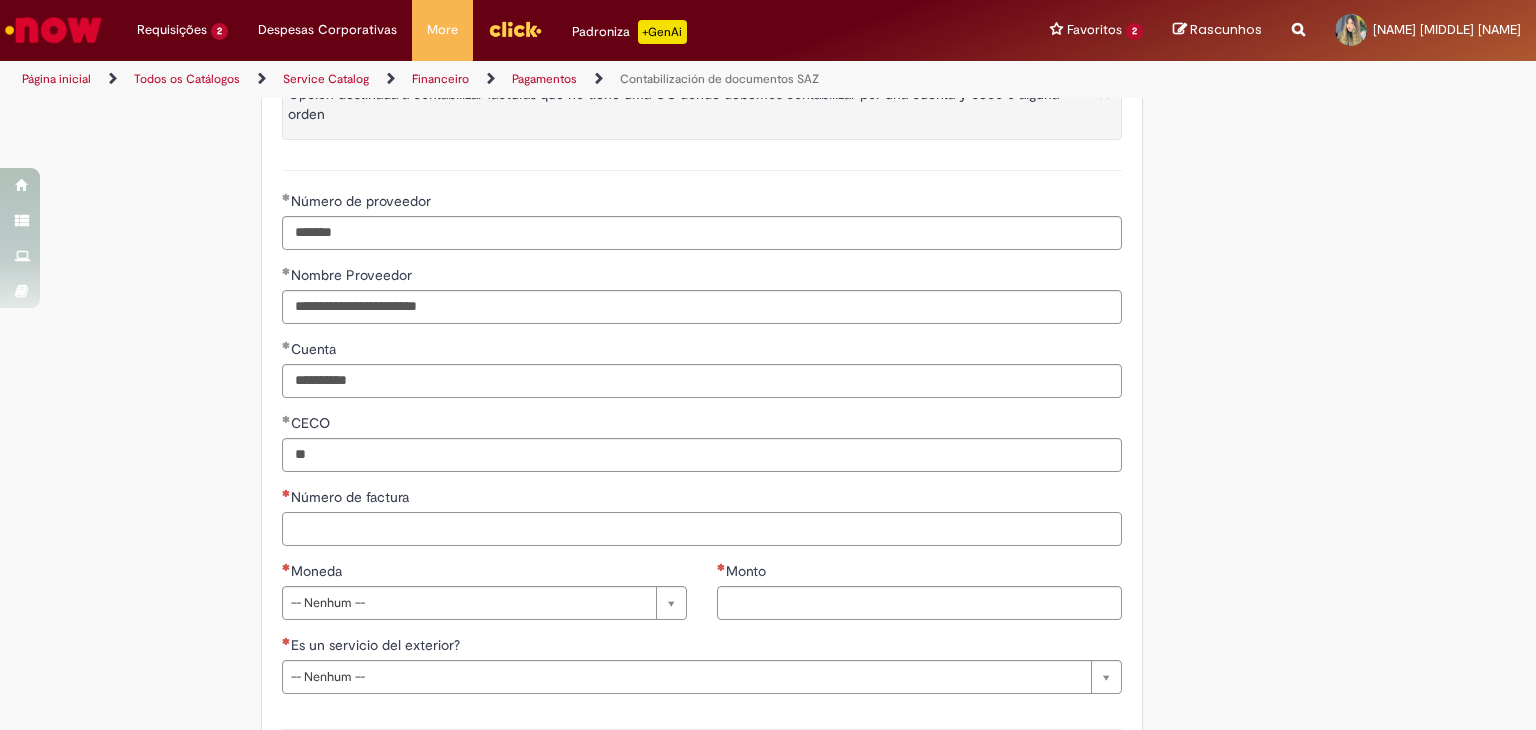 click on "Número de factura" at bounding box center [702, 529] 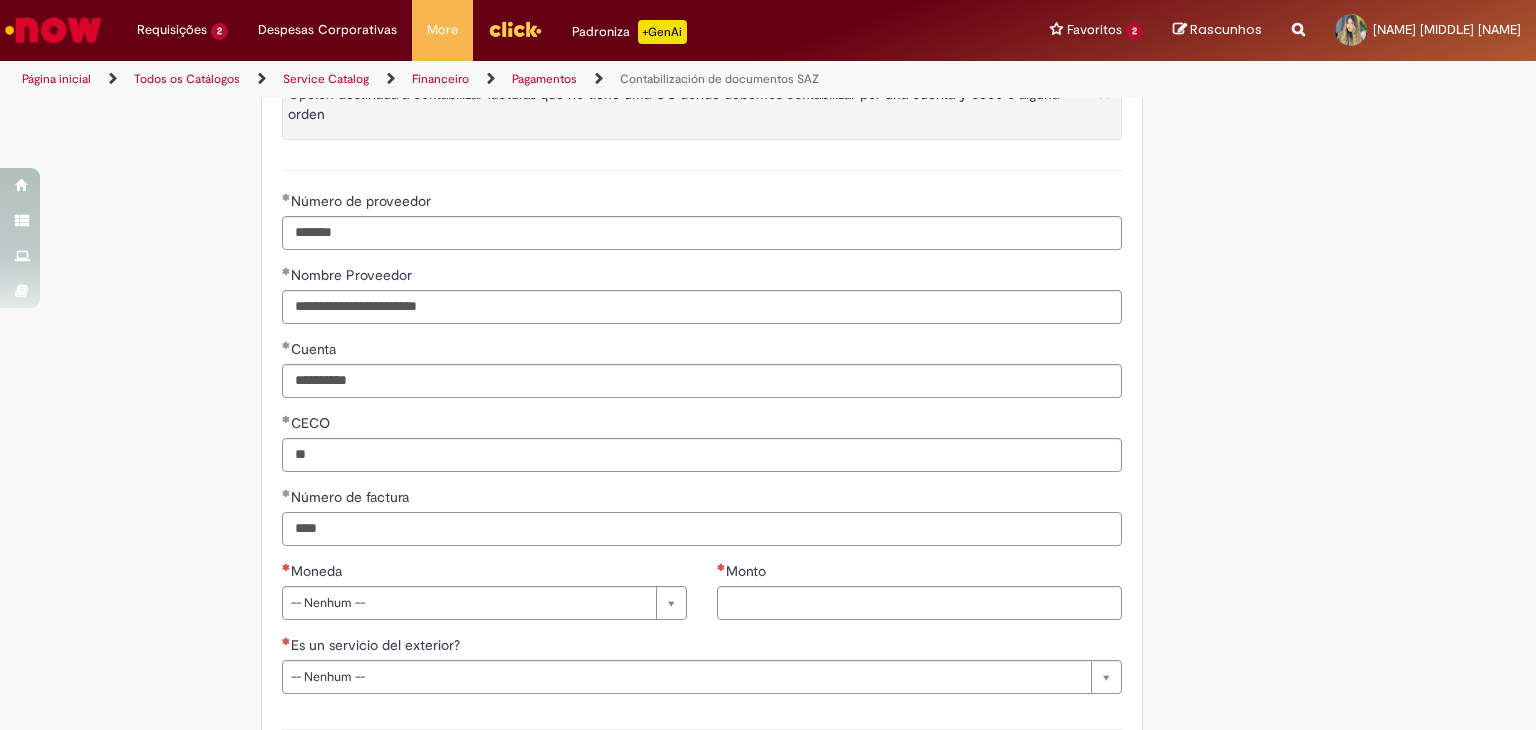 type on "****" 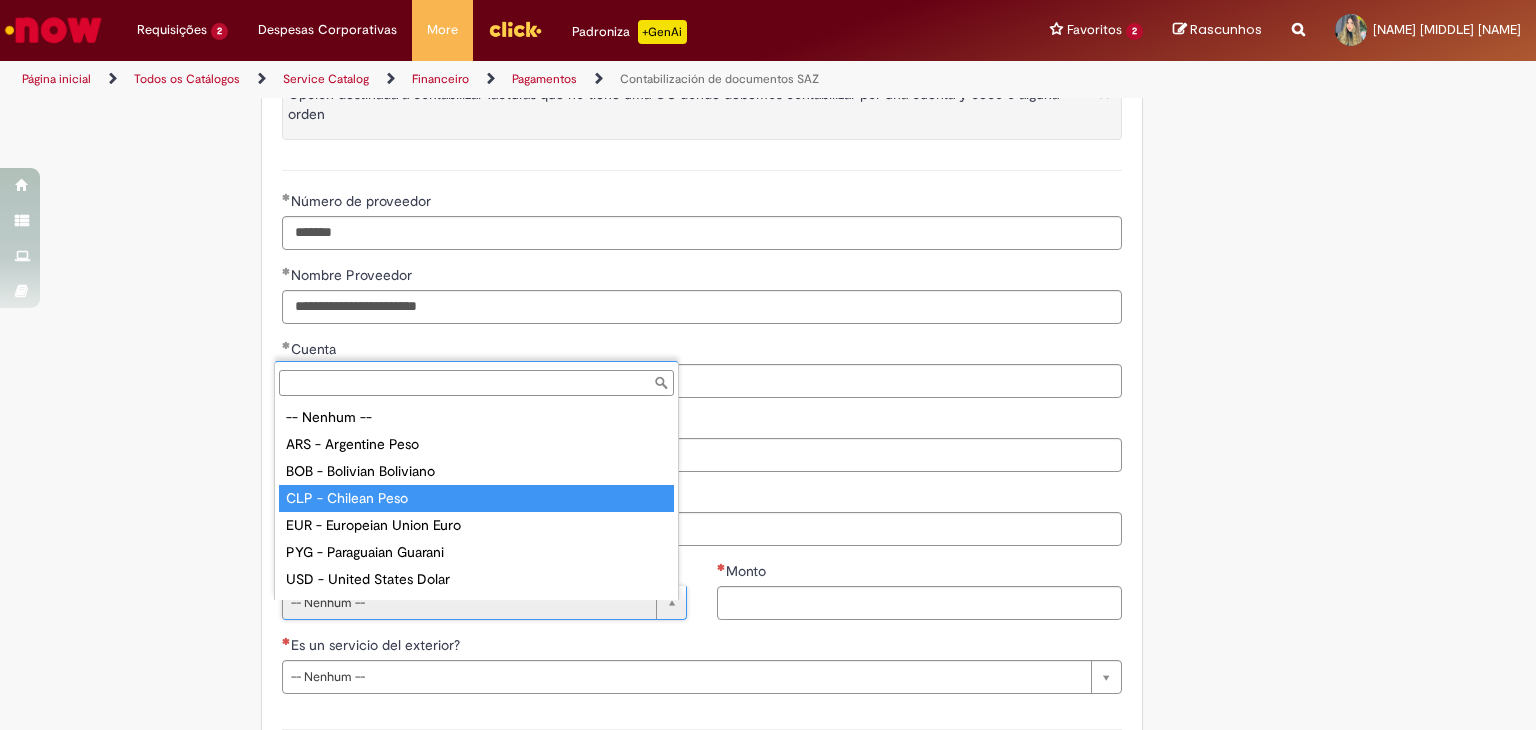 type on "**********" 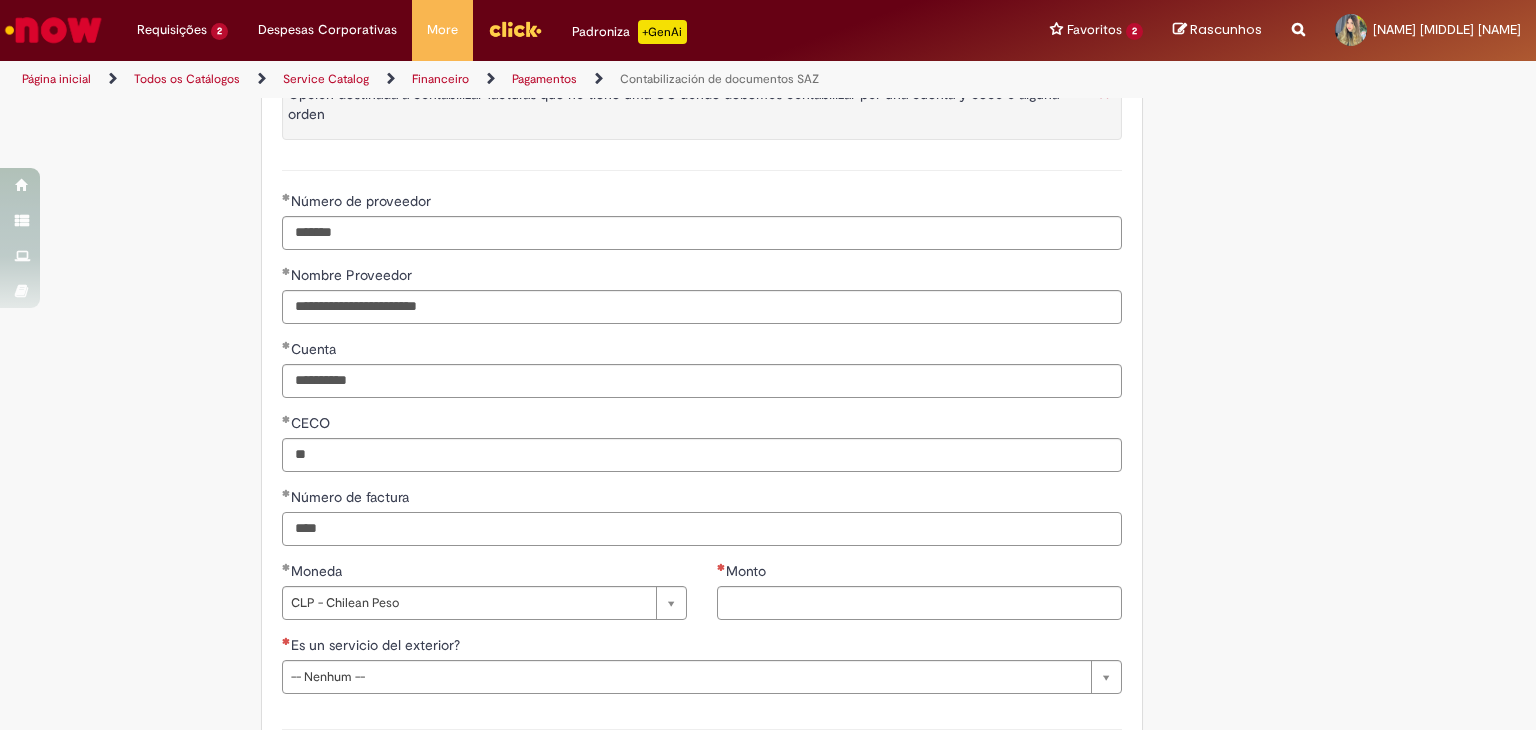 click on "****" at bounding box center [702, 529] 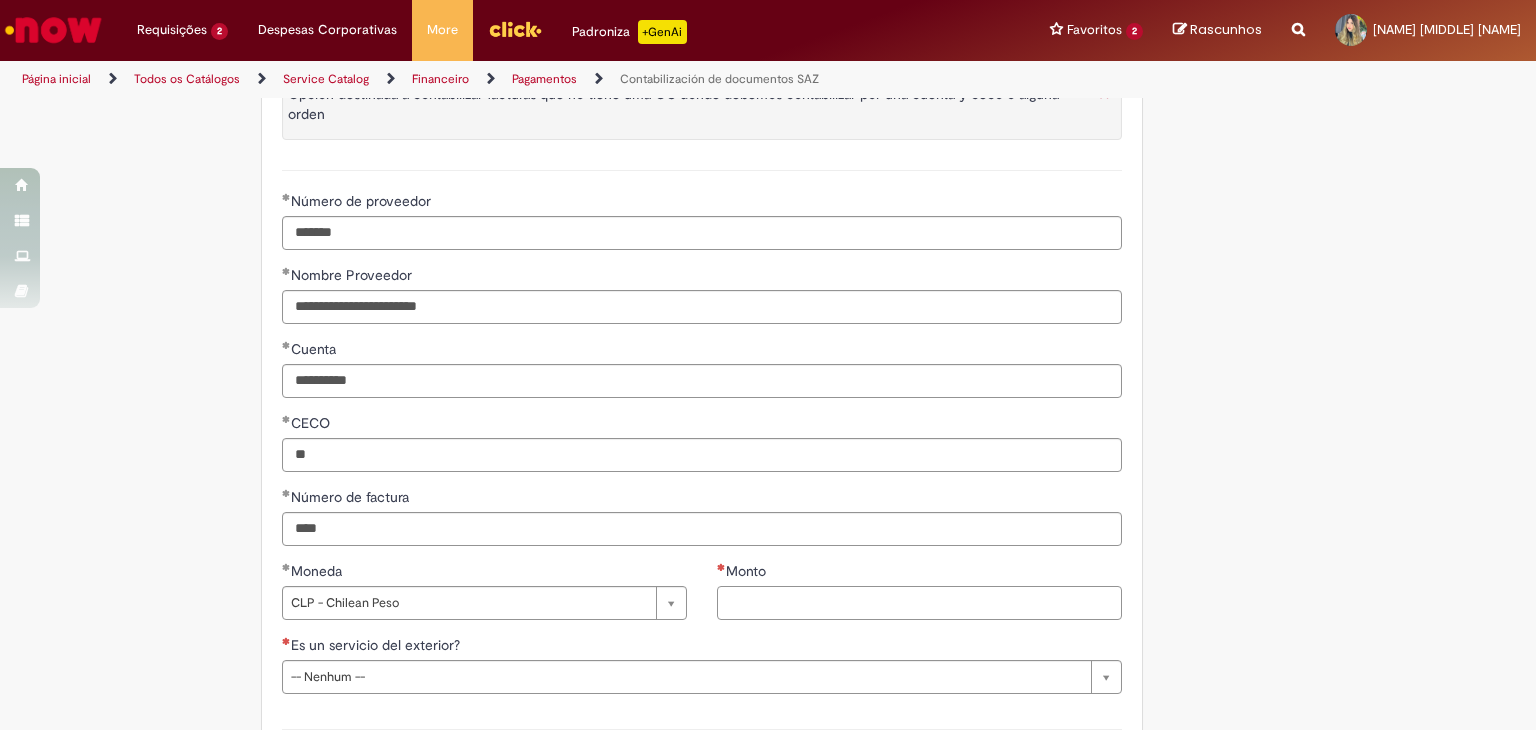 click on "Monto" at bounding box center (919, 603) 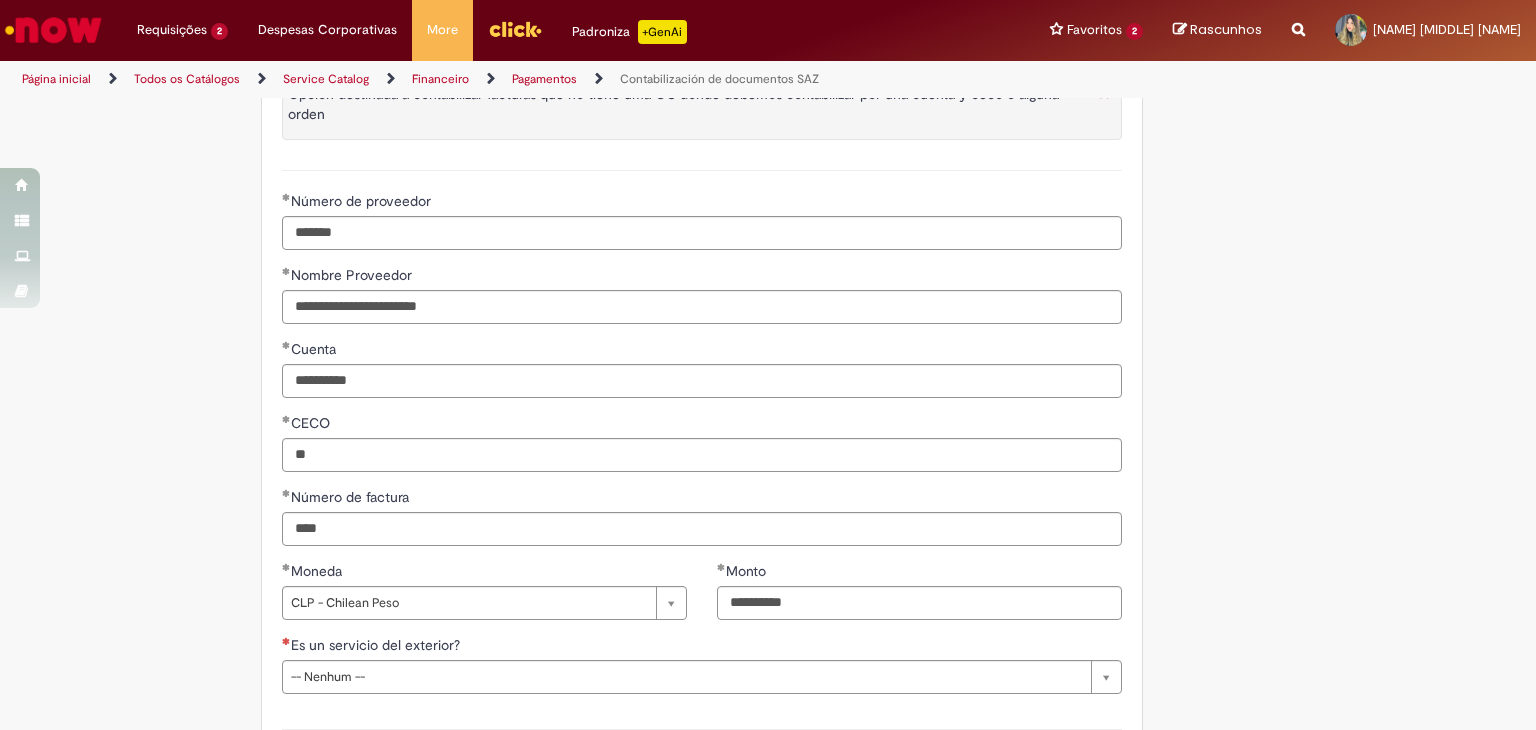 type on "**********" 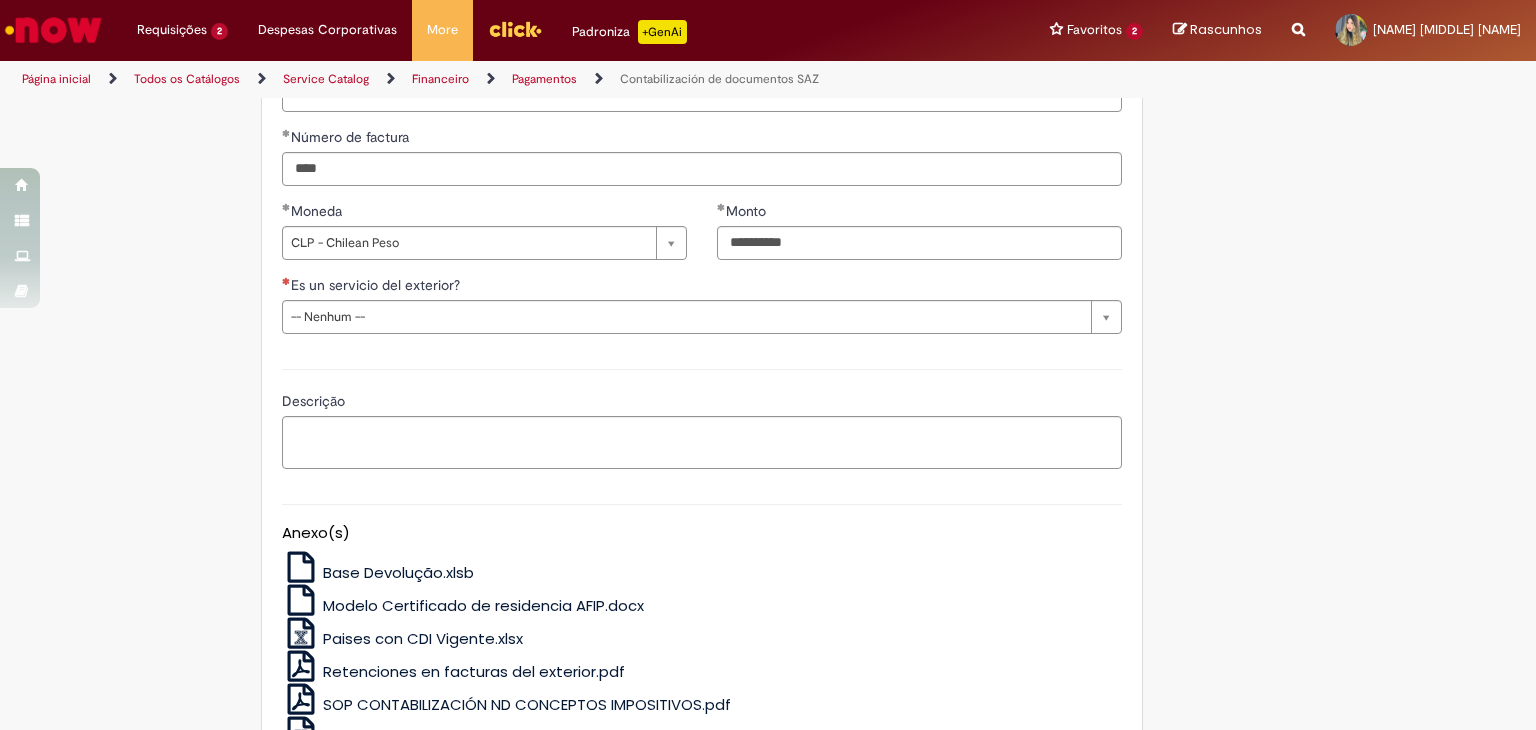 scroll, scrollTop: 2182, scrollLeft: 0, axis: vertical 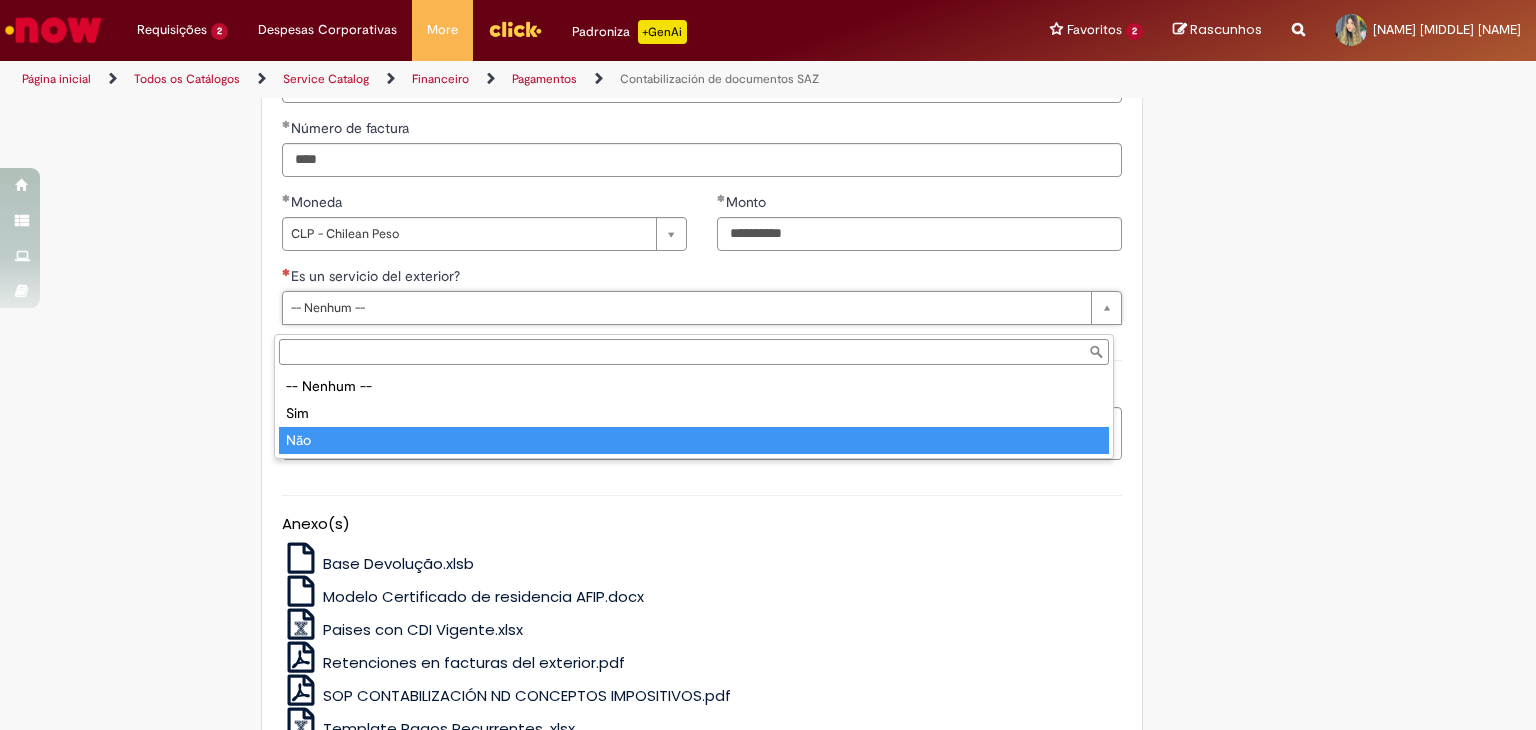 type on "***" 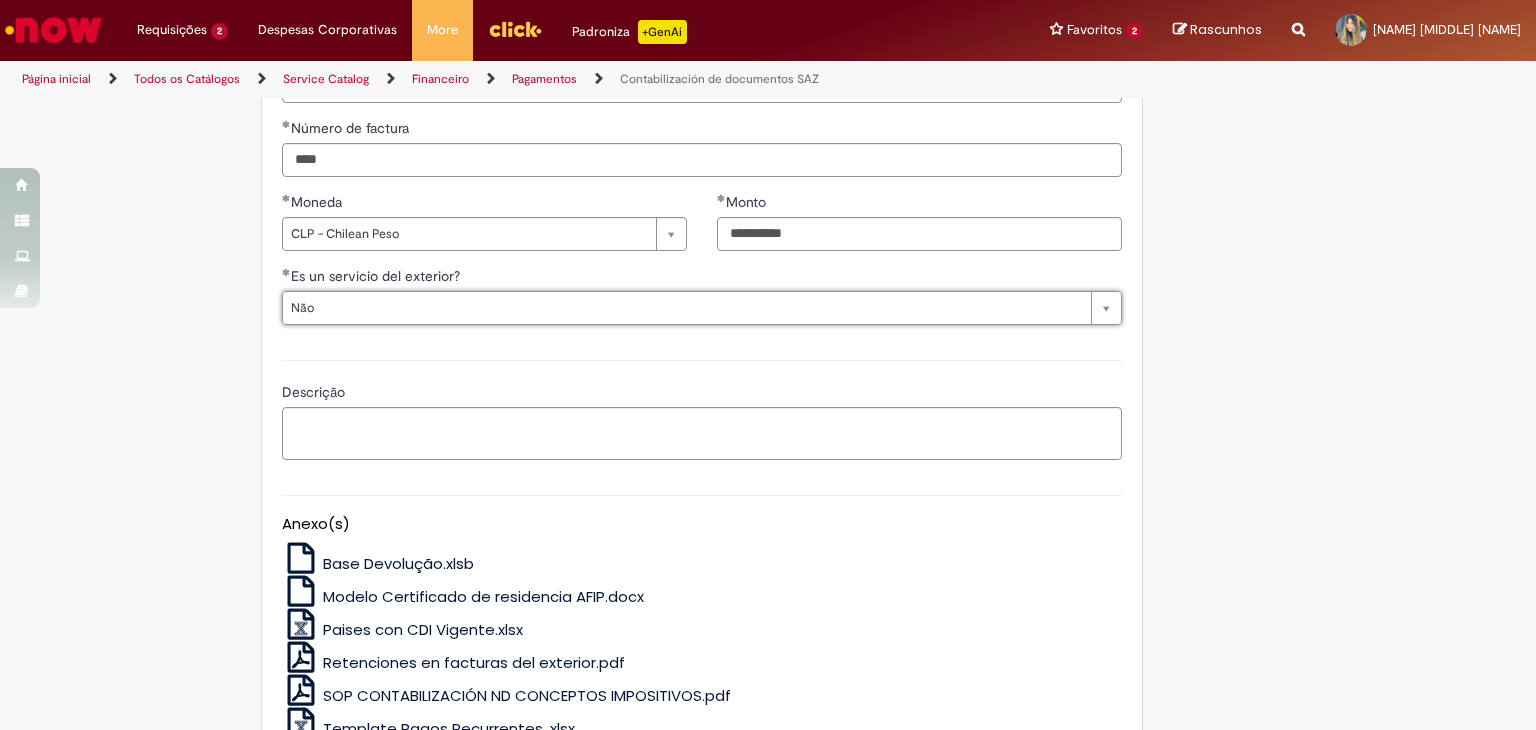 drag, startPoint x: 746, startPoint y: 549, endPoint x: 843, endPoint y: 540, distance: 97.41663 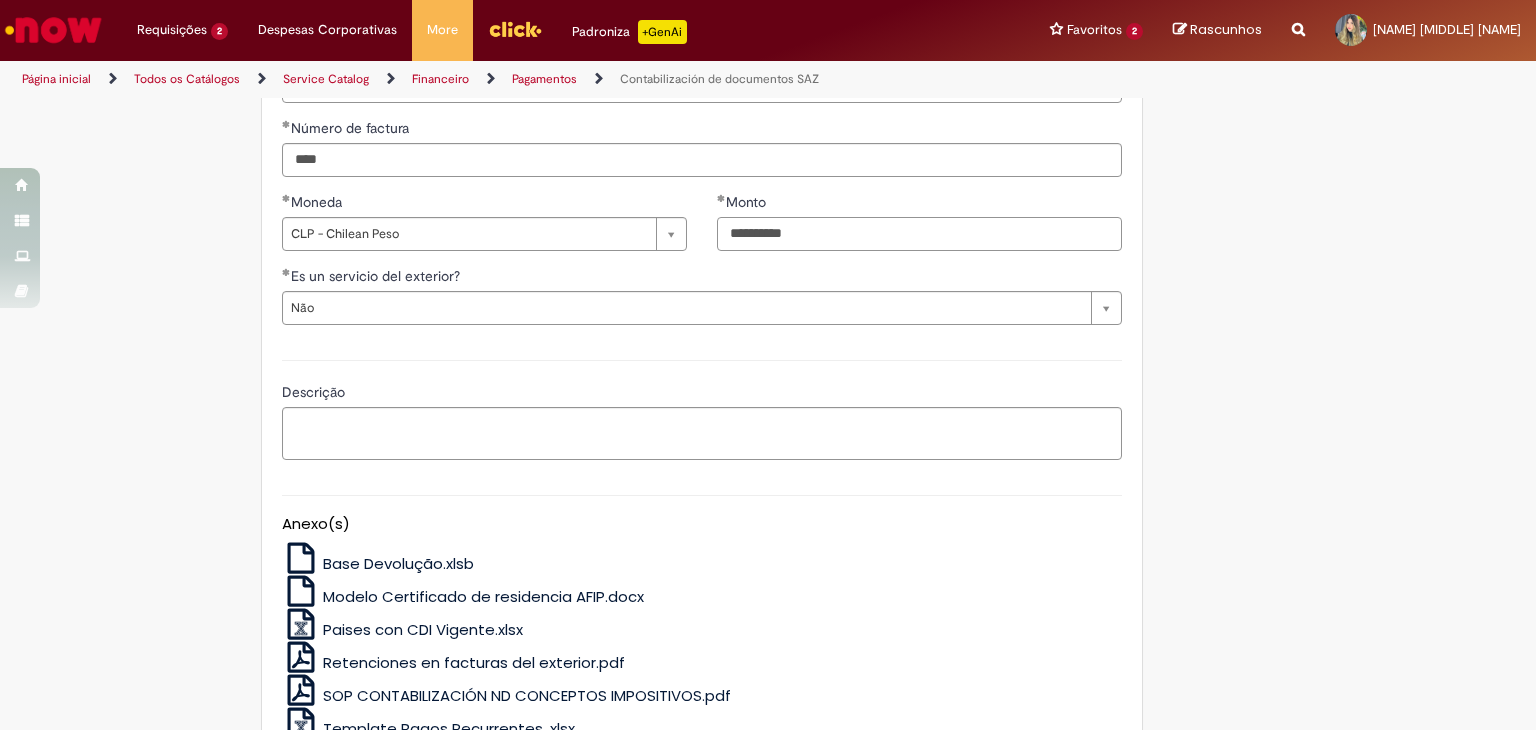 click on "**********" at bounding box center [919, 234] 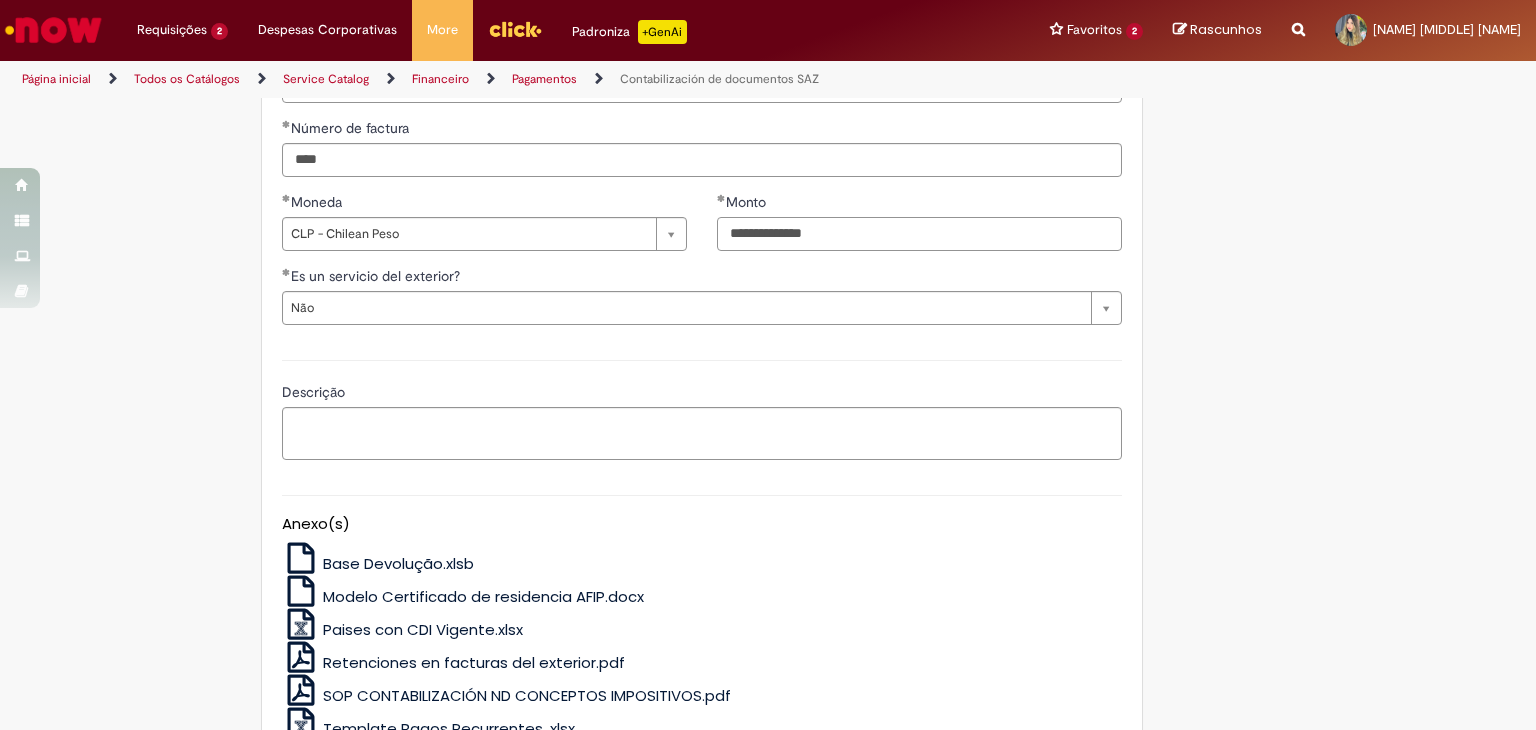 type on "**********" 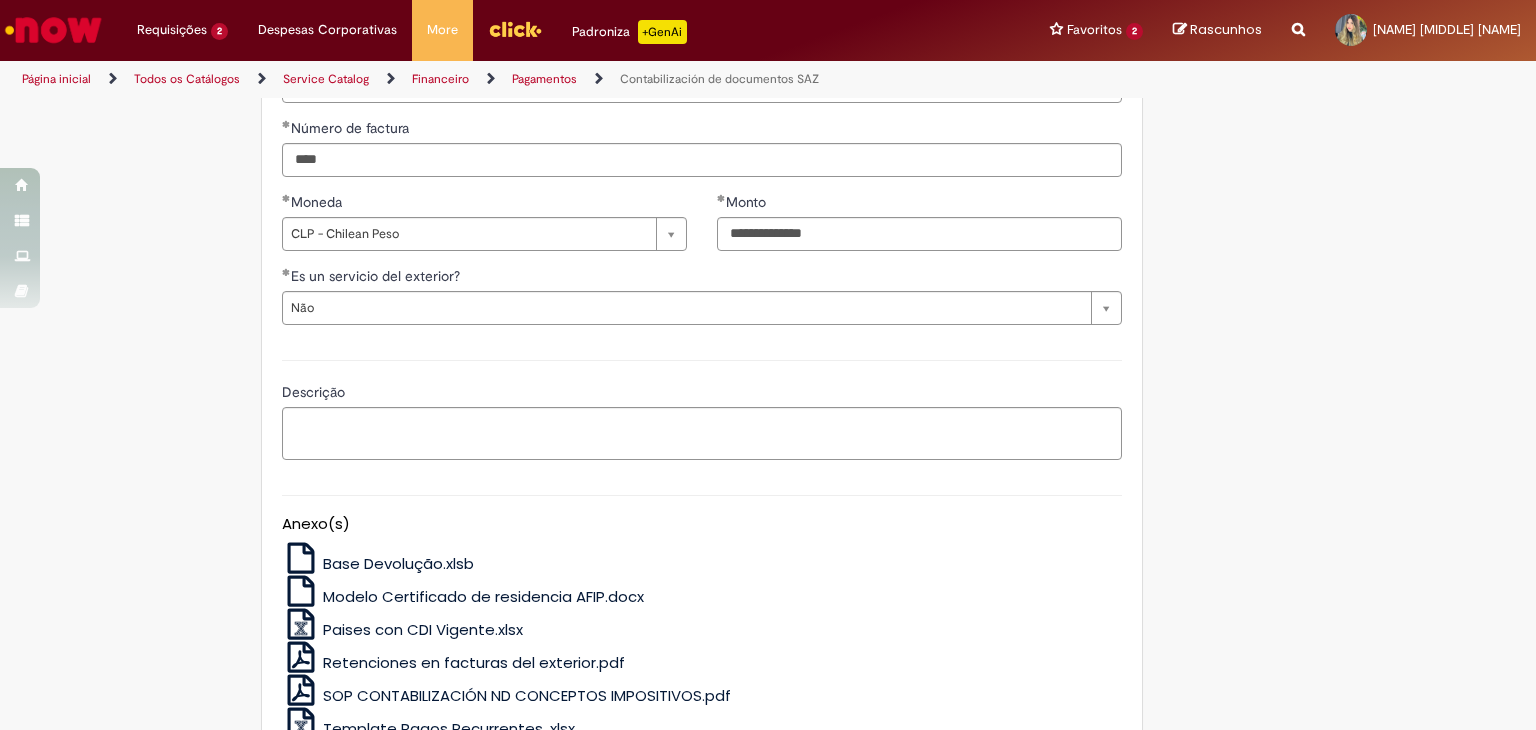 click on "Anexo(s)
Base Devolução.xlsb
Modelo Certificado de residencia AFIP.docx
Paises con CDI Vigente.xlsx
Retenciones en facturas del exterior.pdf
SOP CONTABILIZACIÓN ND CONCEPTOS IMPOSITIVOS.pdf
Template Pagos Recurrentes .xlsx
Template_Rendicion_Fondo_Fijo_Argentina.xlsx" at bounding box center [702, 630] 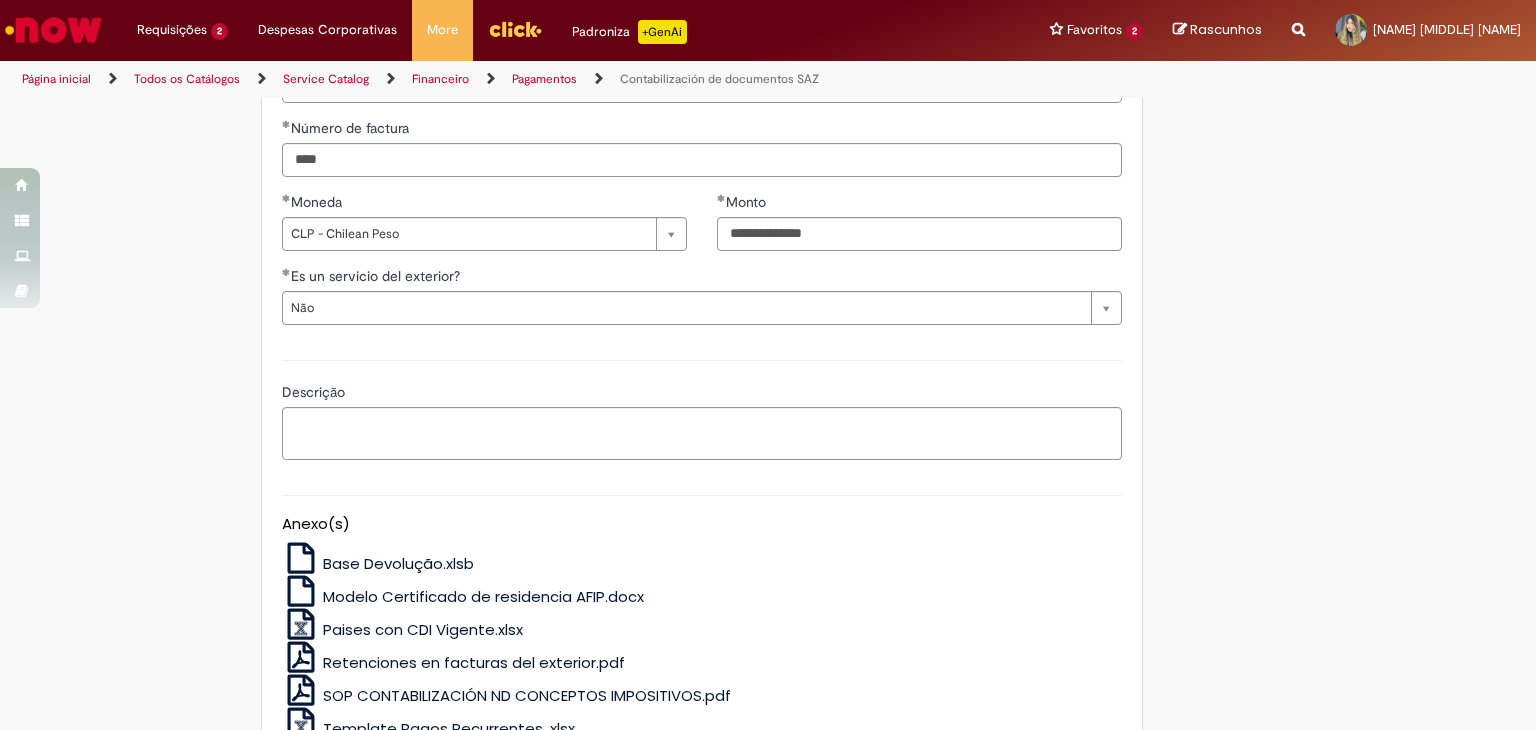 scroll, scrollTop: 2456, scrollLeft: 0, axis: vertical 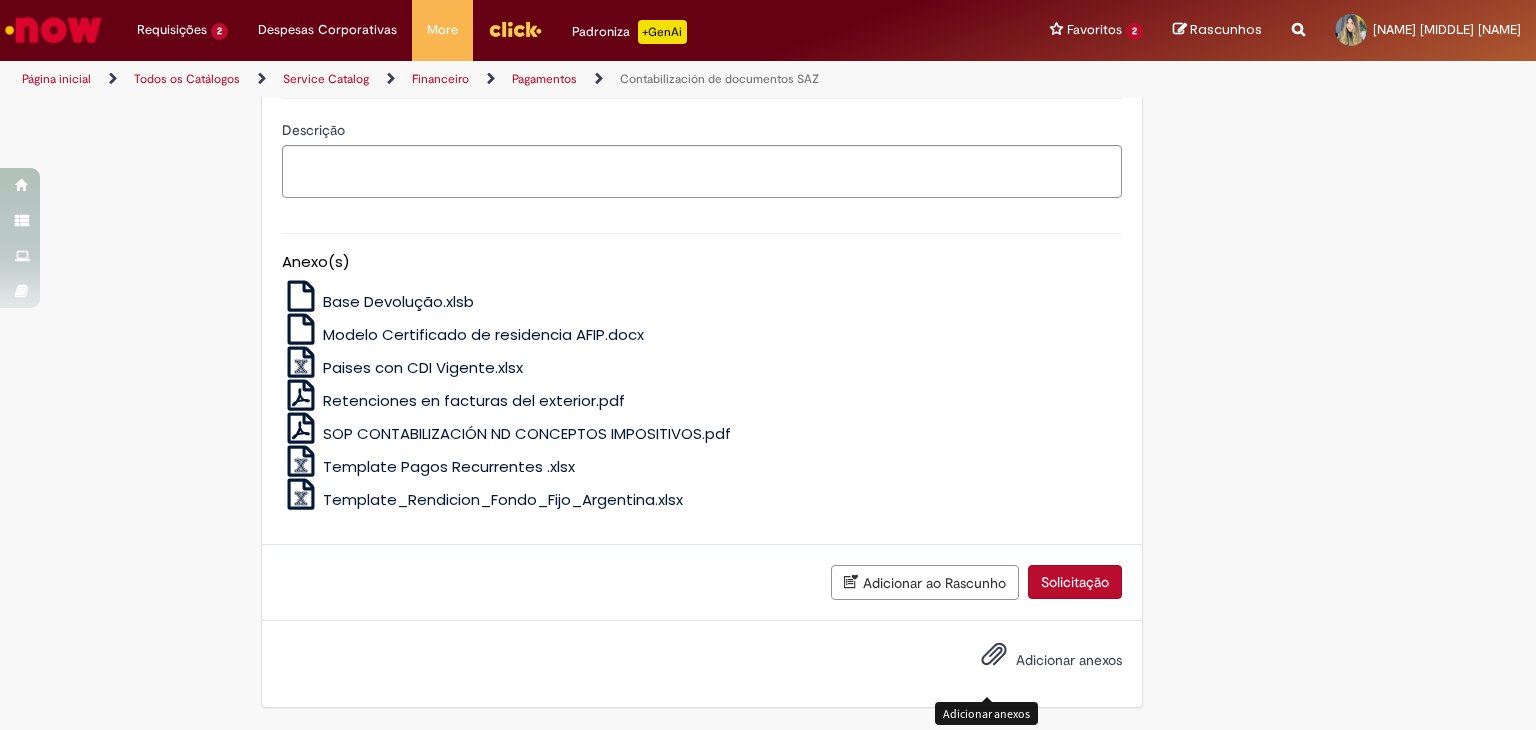 click at bounding box center [994, 655] 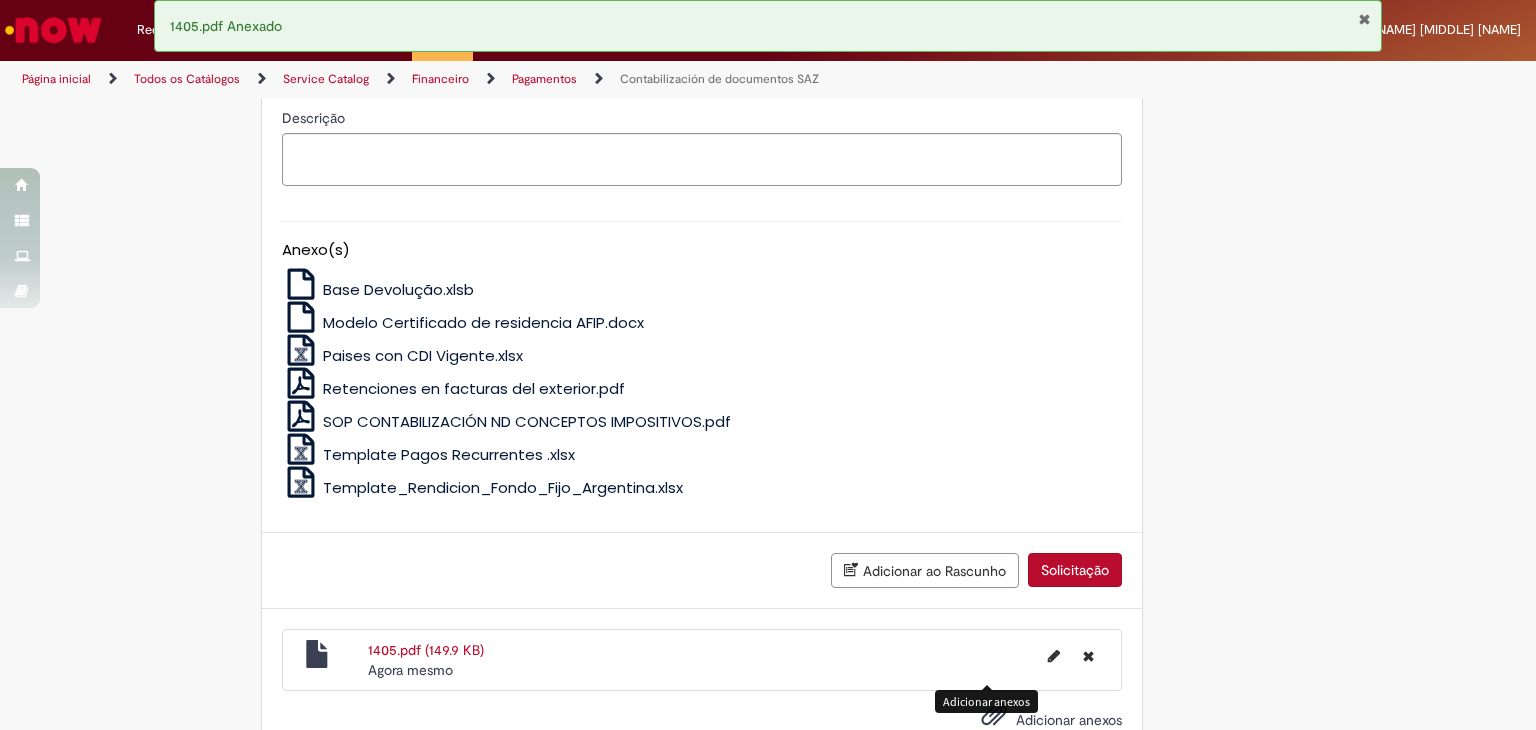 click on "Solicitação" at bounding box center (1075, 570) 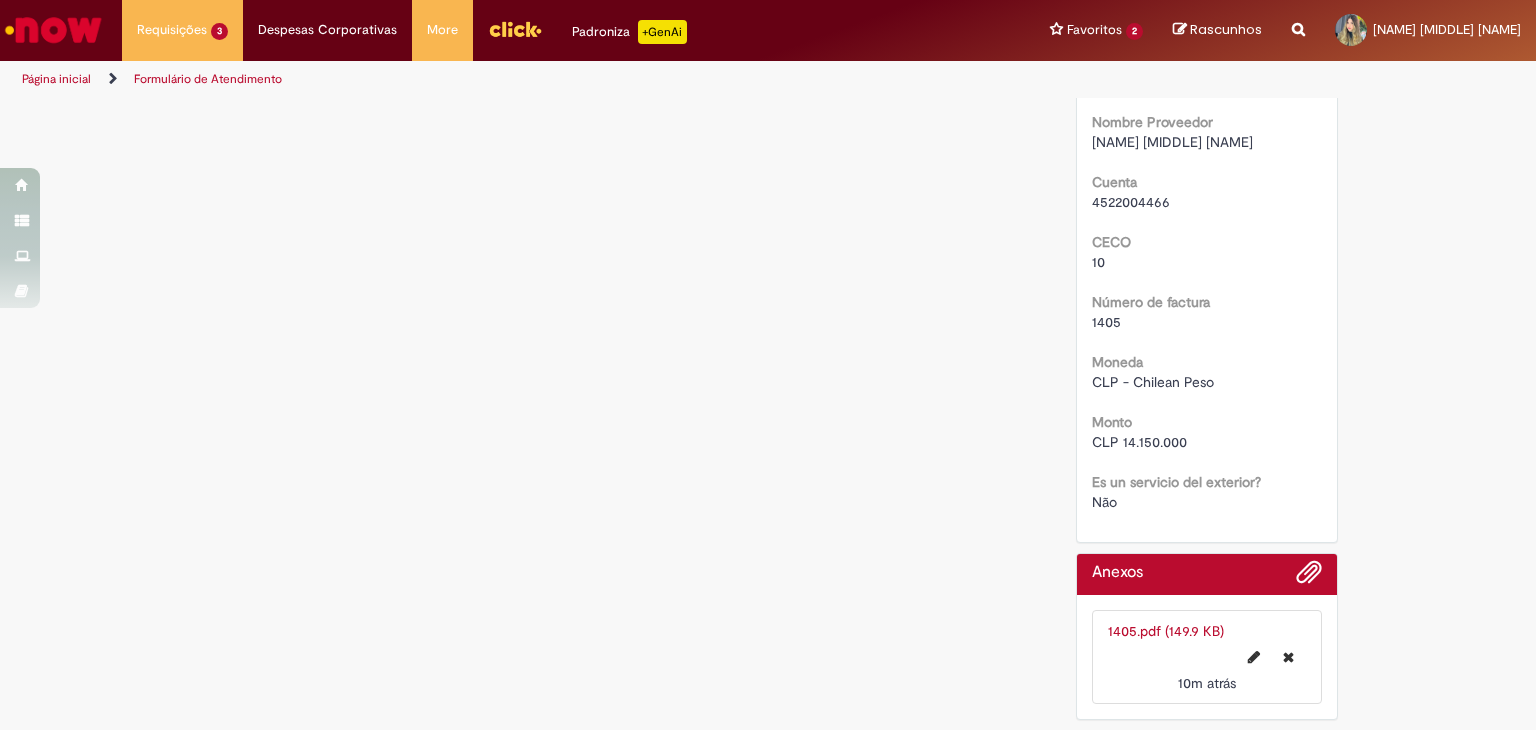 scroll, scrollTop: 0, scrollLeft: 0, axis: both 